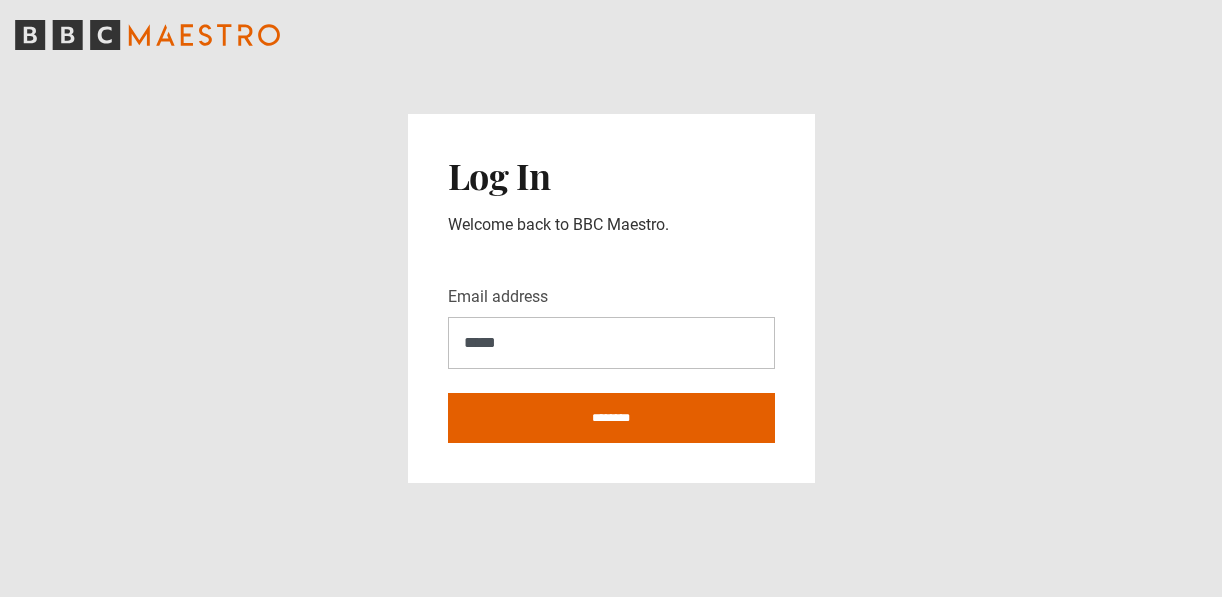 scroll, scrollTop: 0, scrollLeft: 0, axis: both 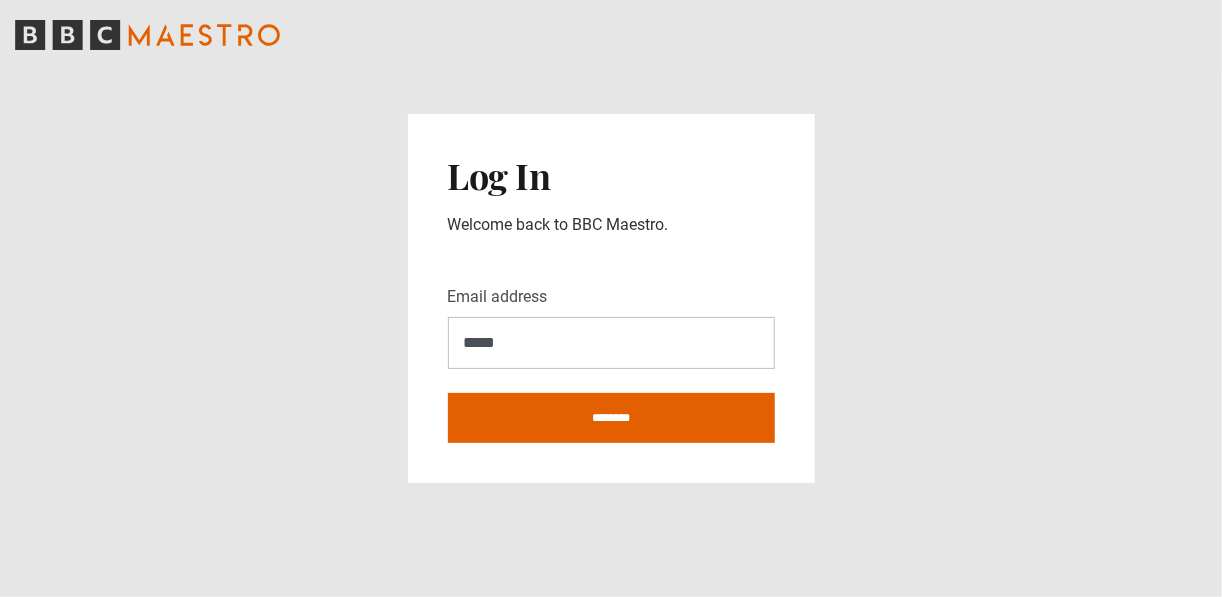 type on "**********" 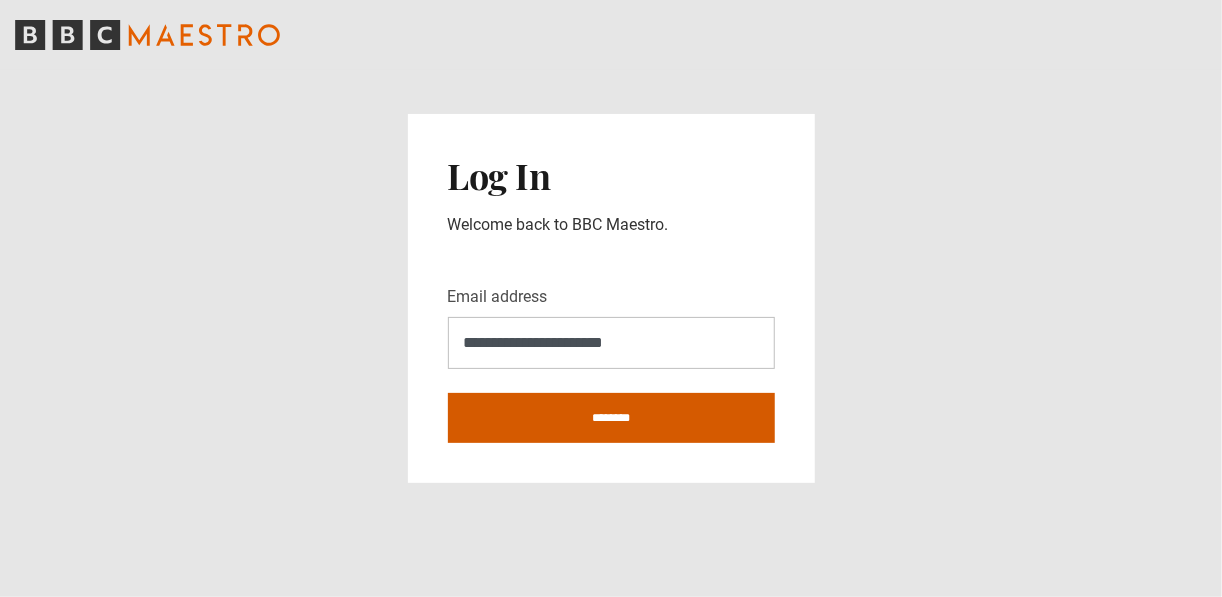 click on "********" at bounding box center [611, 418] 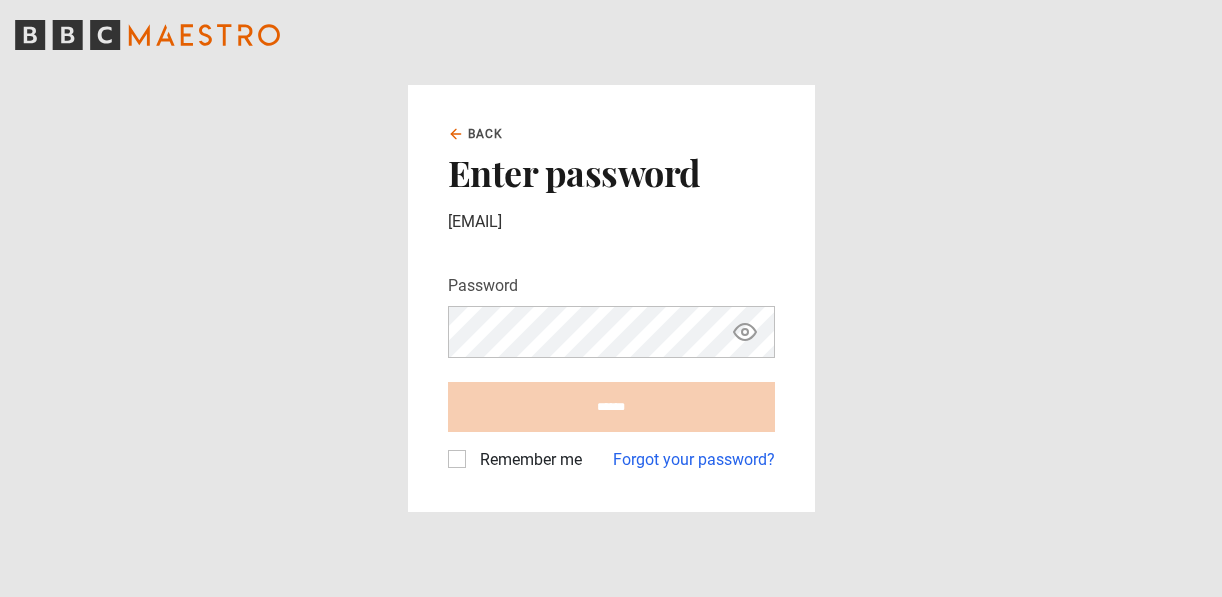 scroll, scrollTop: 0, scrollLeft: 0, axis: both 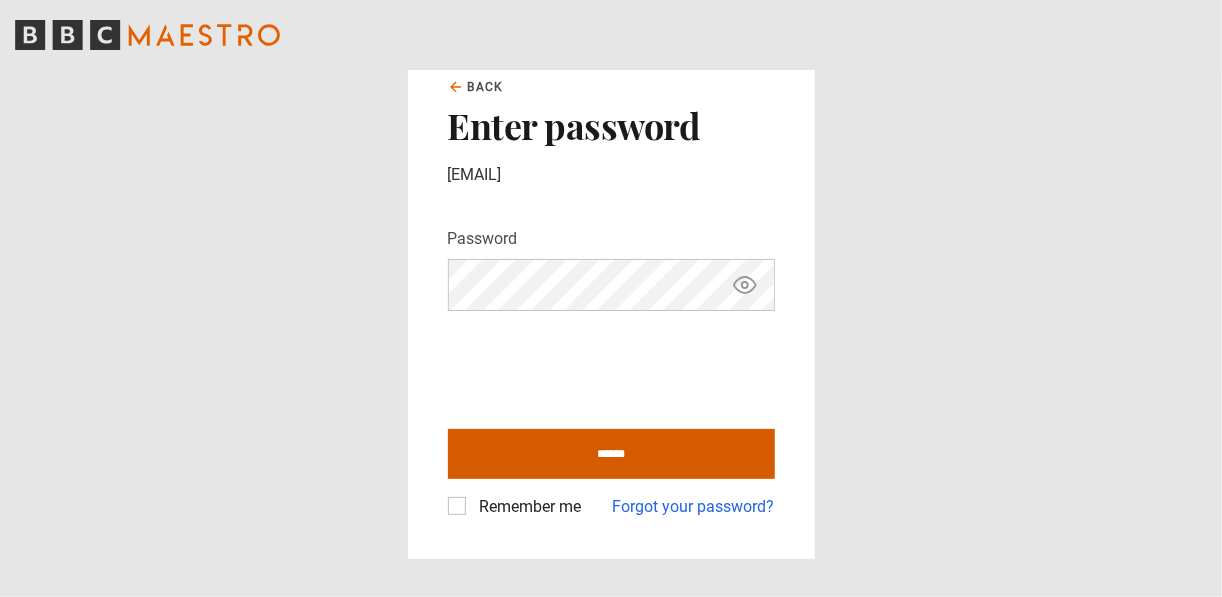click on "******" at bounding box center [611, 454] 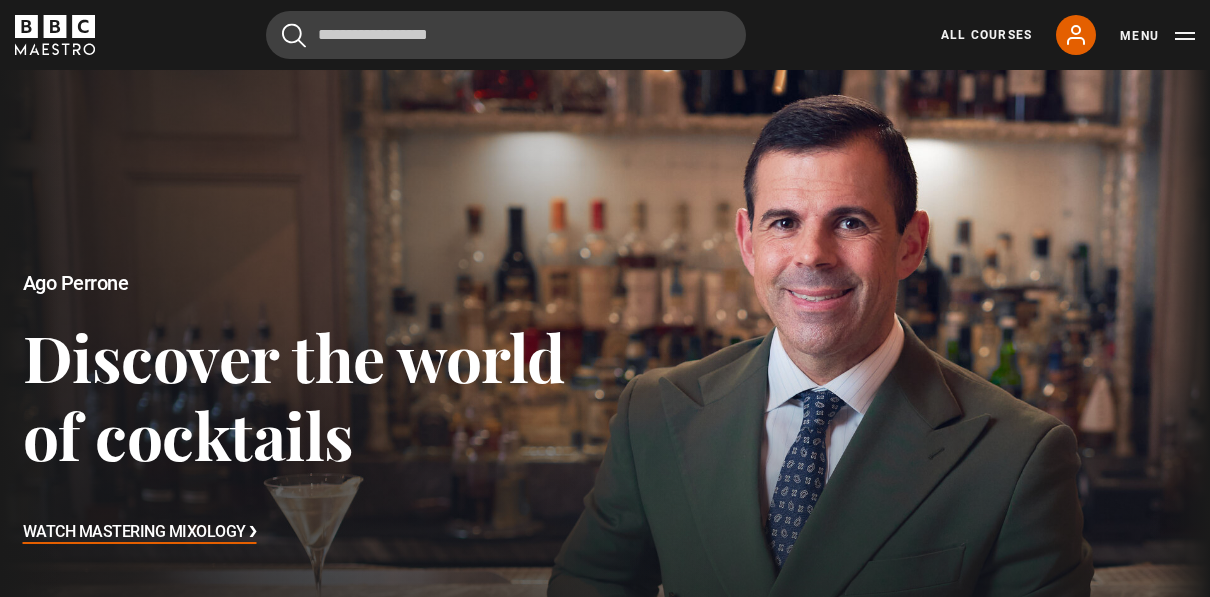 scroll, scrollTop: 0, scrollLeft: 0, axis: both 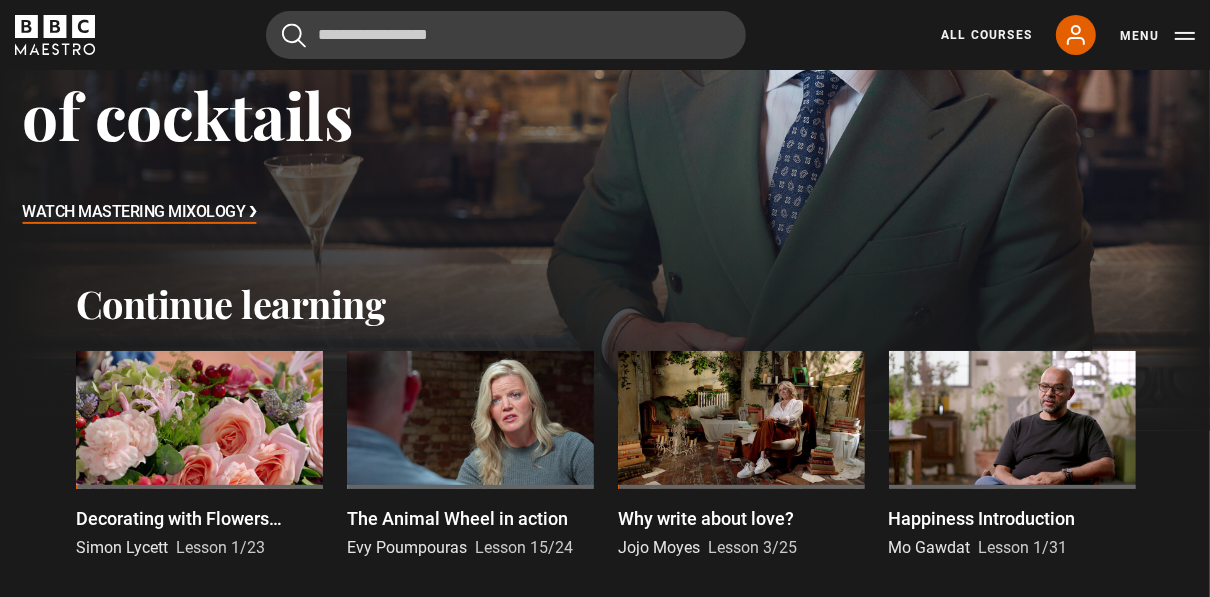 click at bounding box center (470, 420) 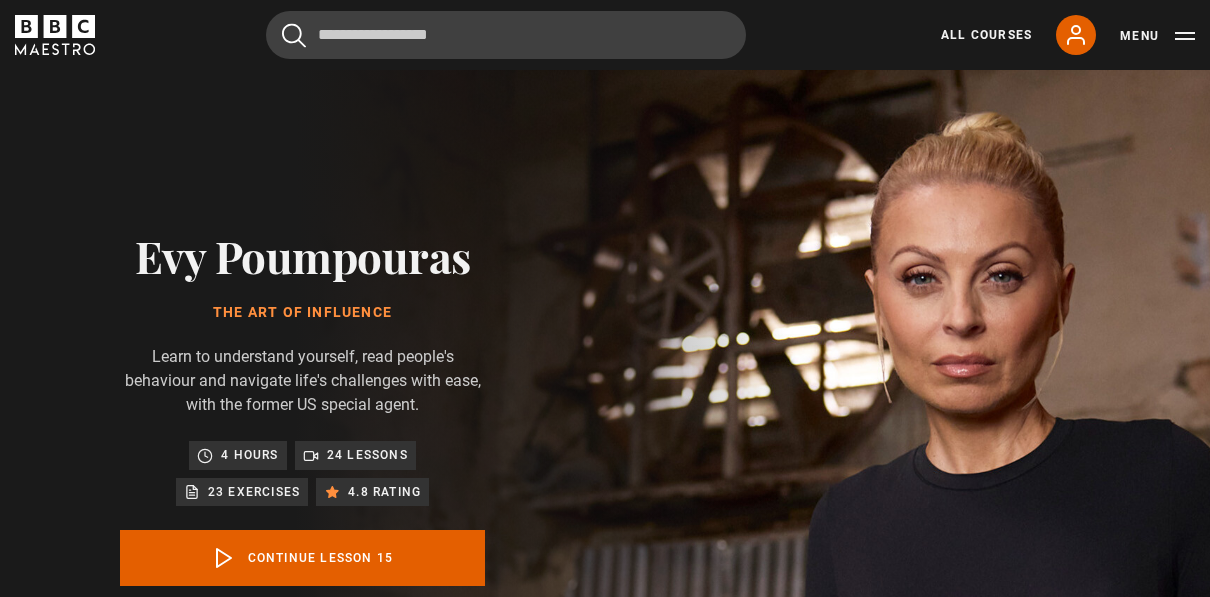 scroll, scrollTop: 827, scrollLeft: 0, axis: vertical 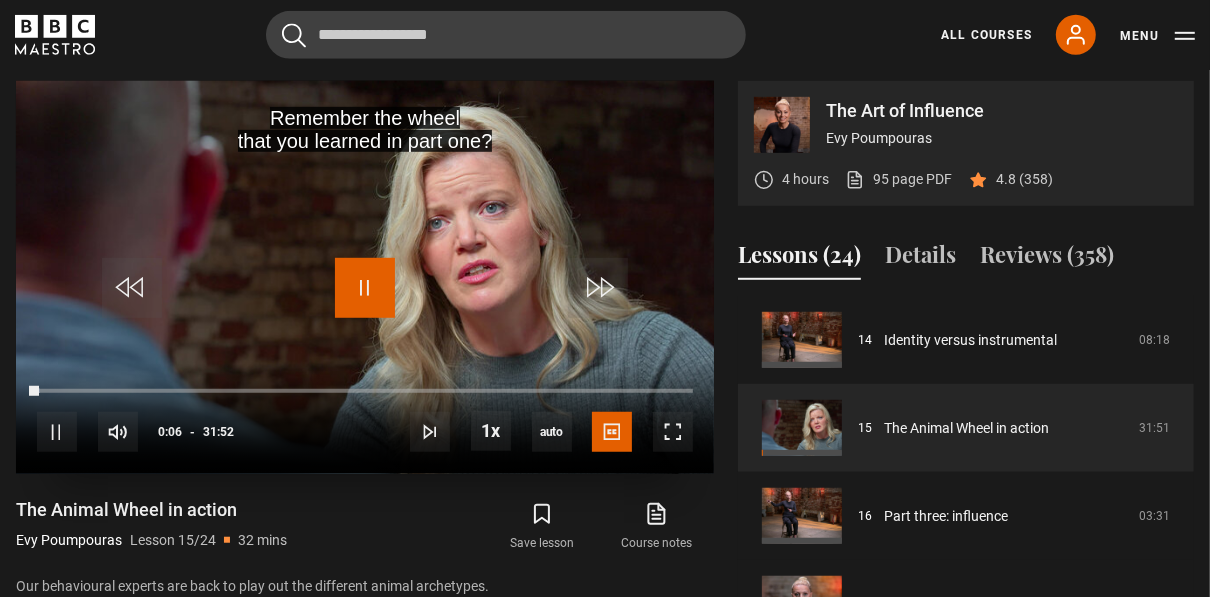 click at bounding box center (365, 288) 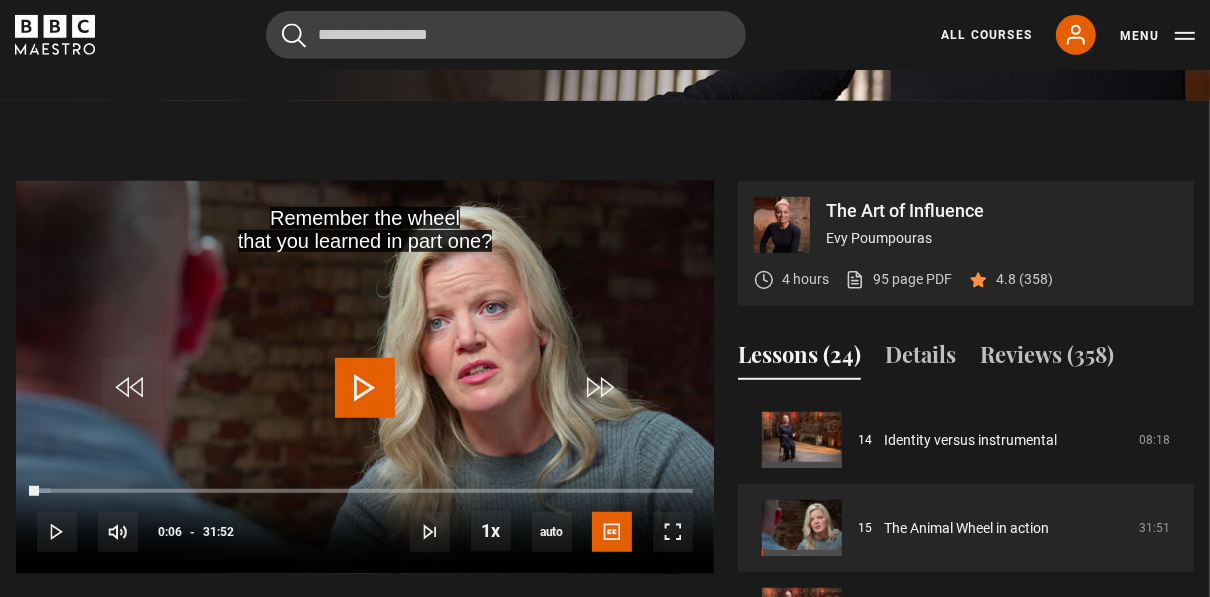 scroll, scrollTop: 907, scrollLeft: 0, axis: vertical 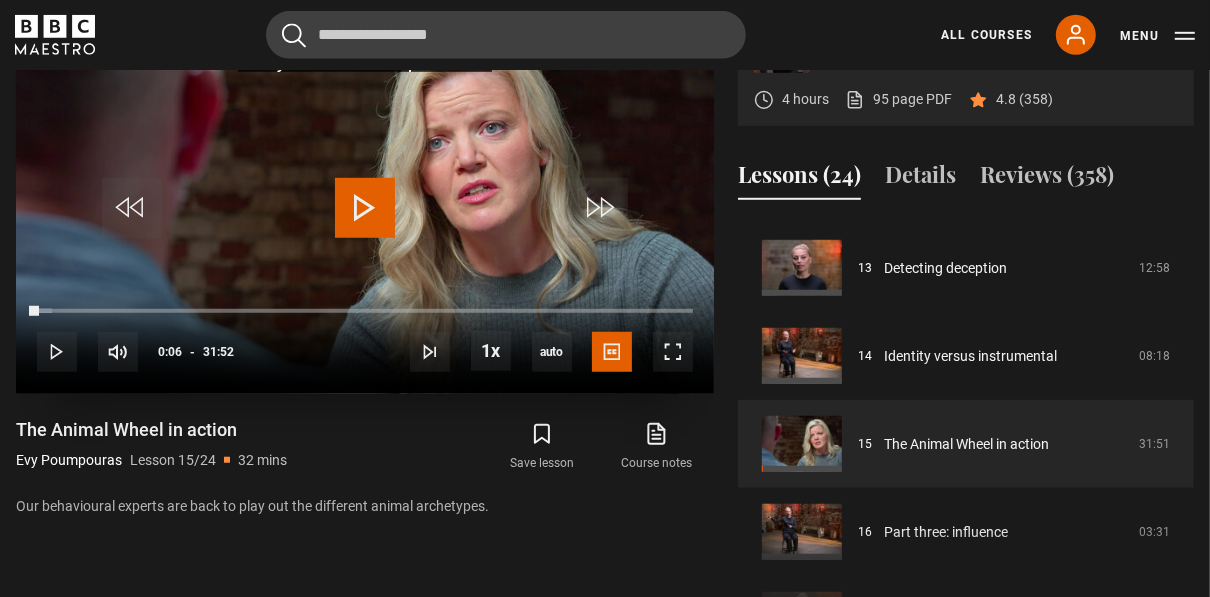 click at bounding box center (365, 208) 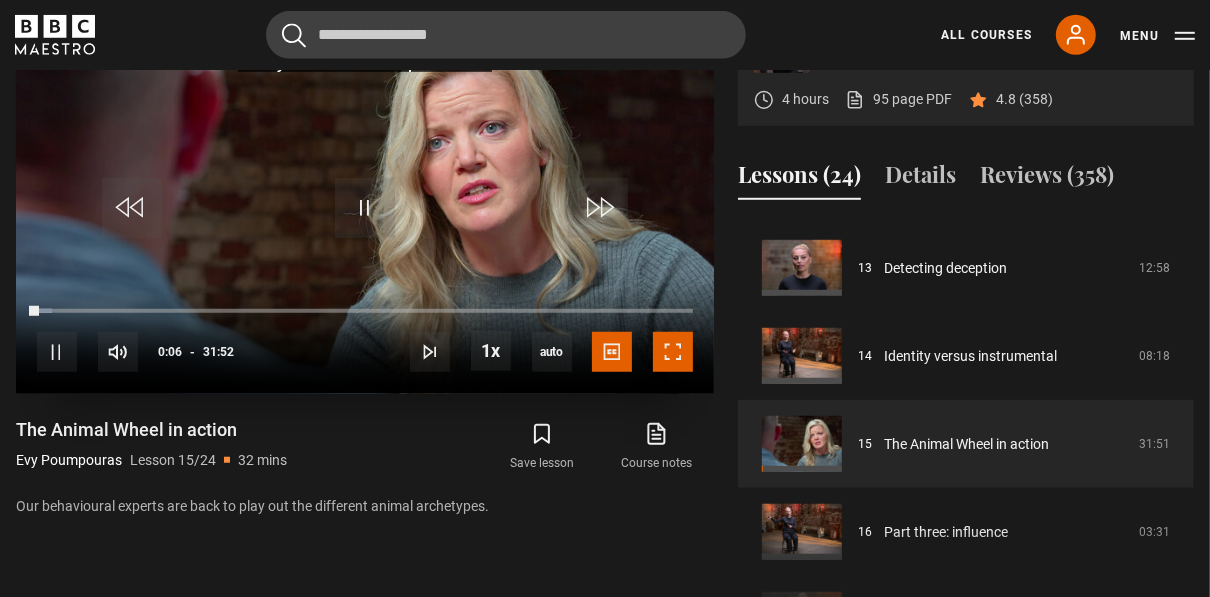 click at bounding box center (673, 352) 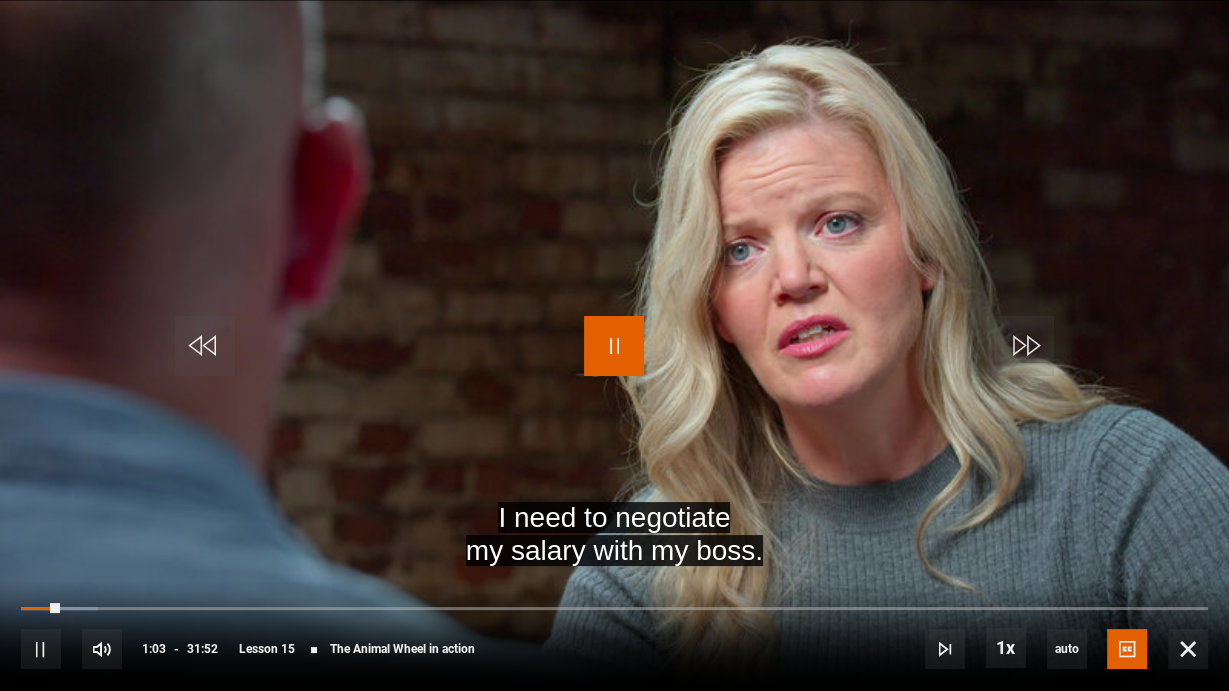 click at bounding box center [614, 346] 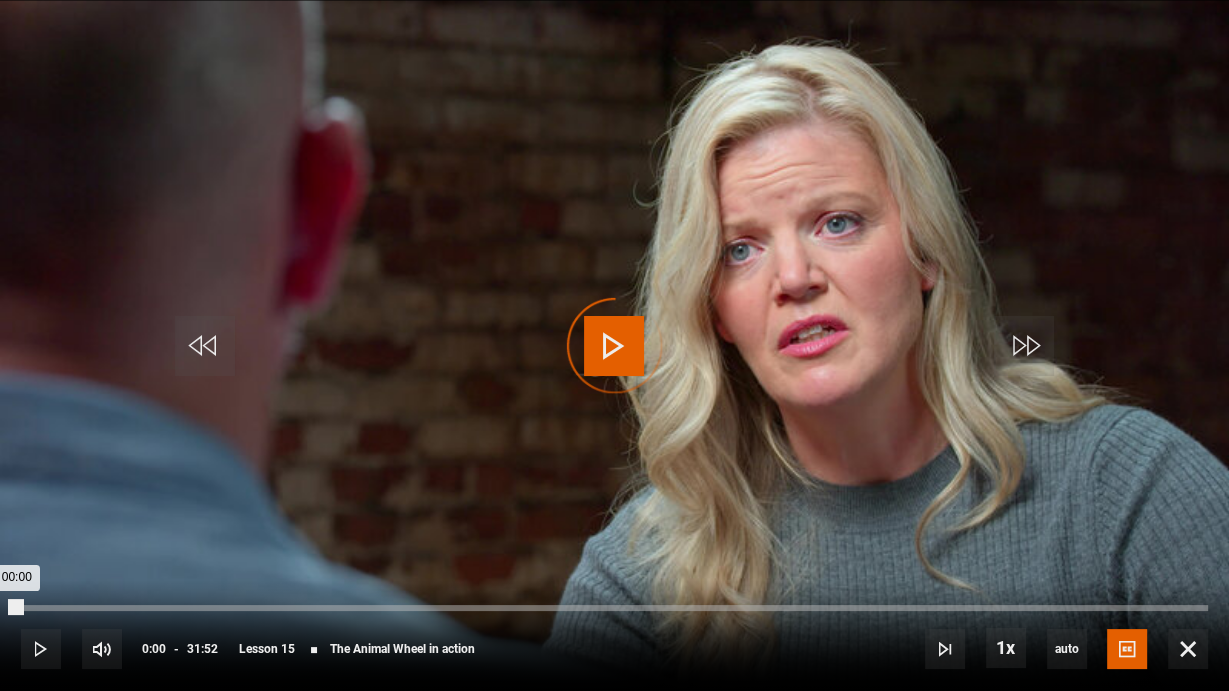 drag, startPoint x: 55, startPoint y: 606, endPoint x: 17, endPoint y: 608, distance: 38.052597 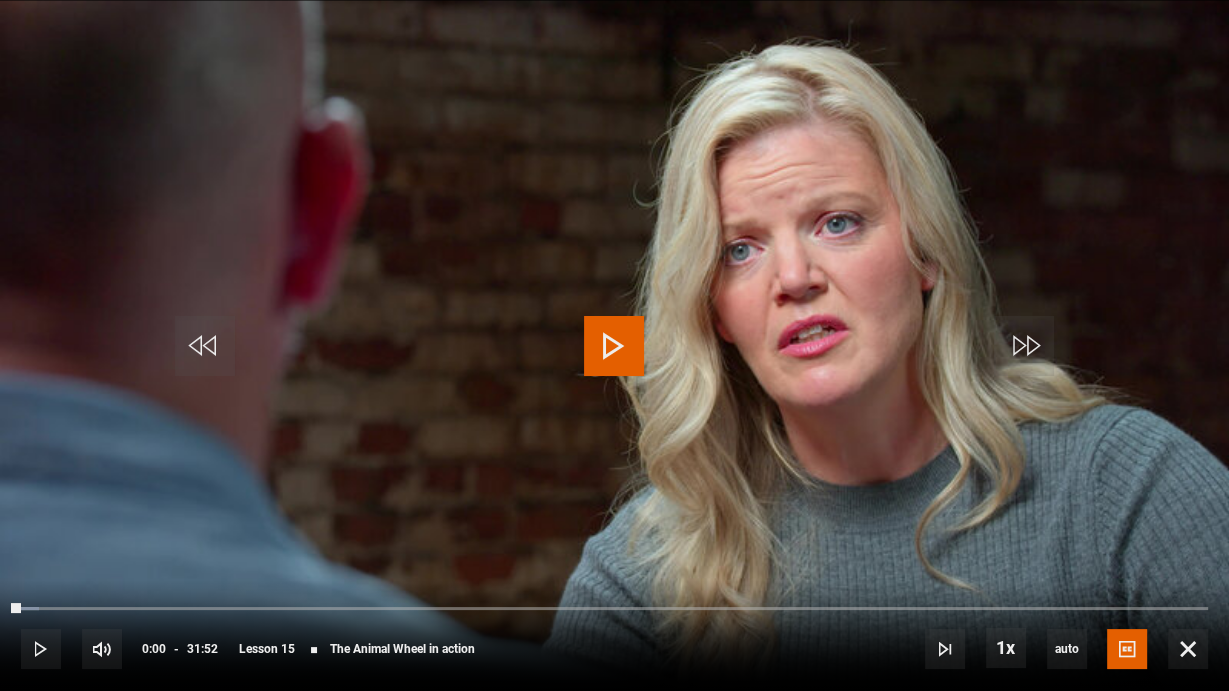 click at bounding box center (614, 346) 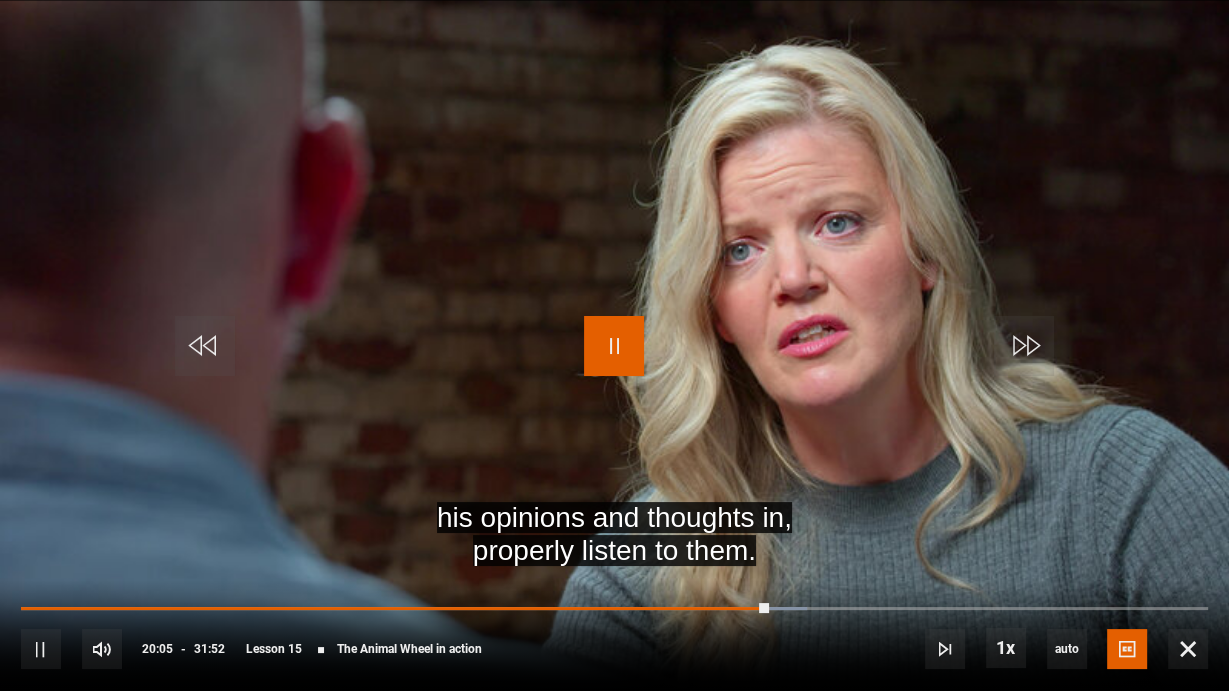 click at bounding box center (614, 346) 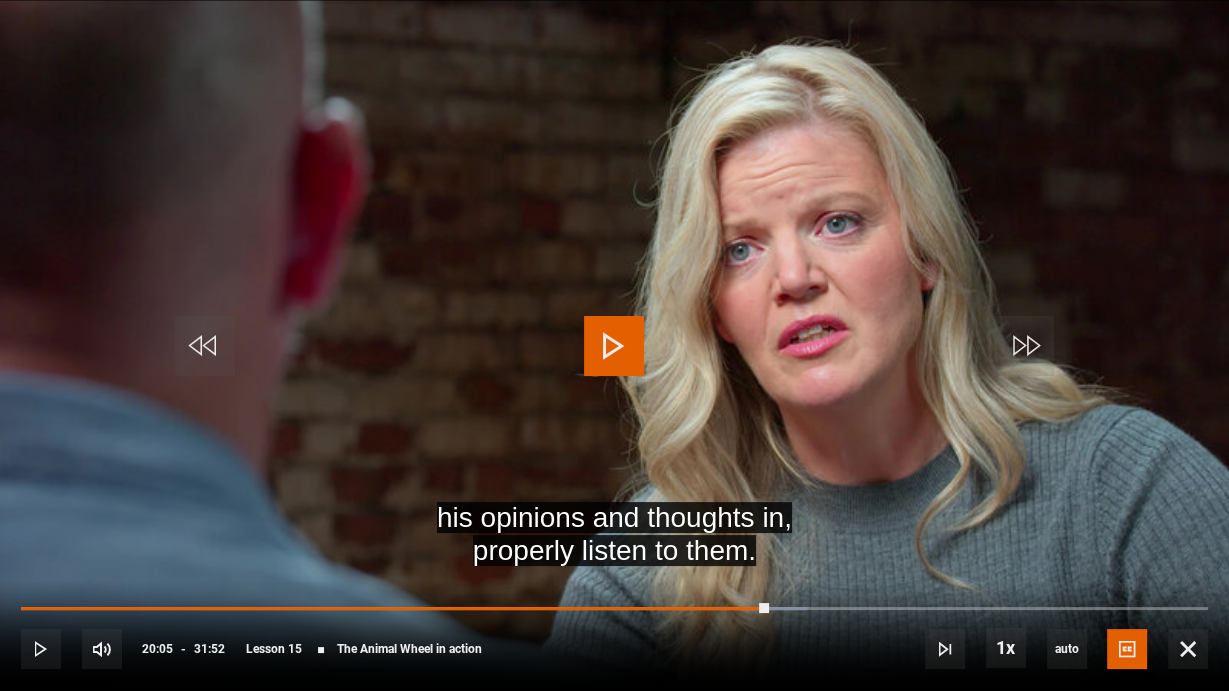 click at bounding box center [614, 346] 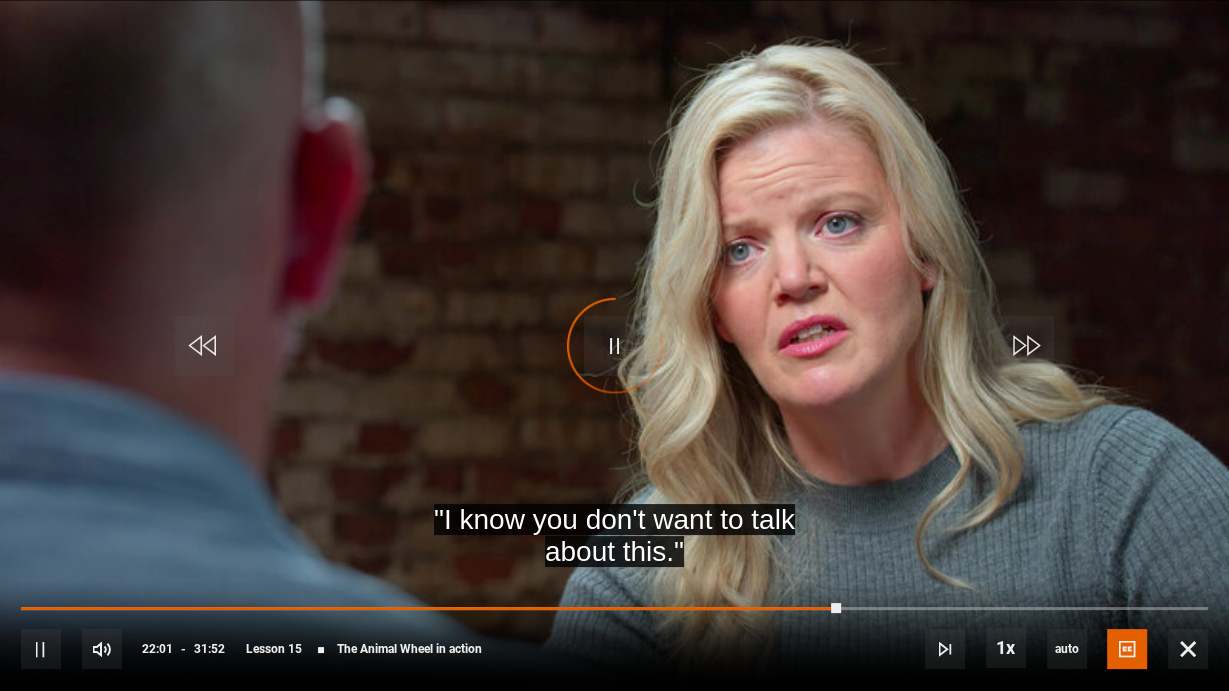 click at bounding box center [614, 345] 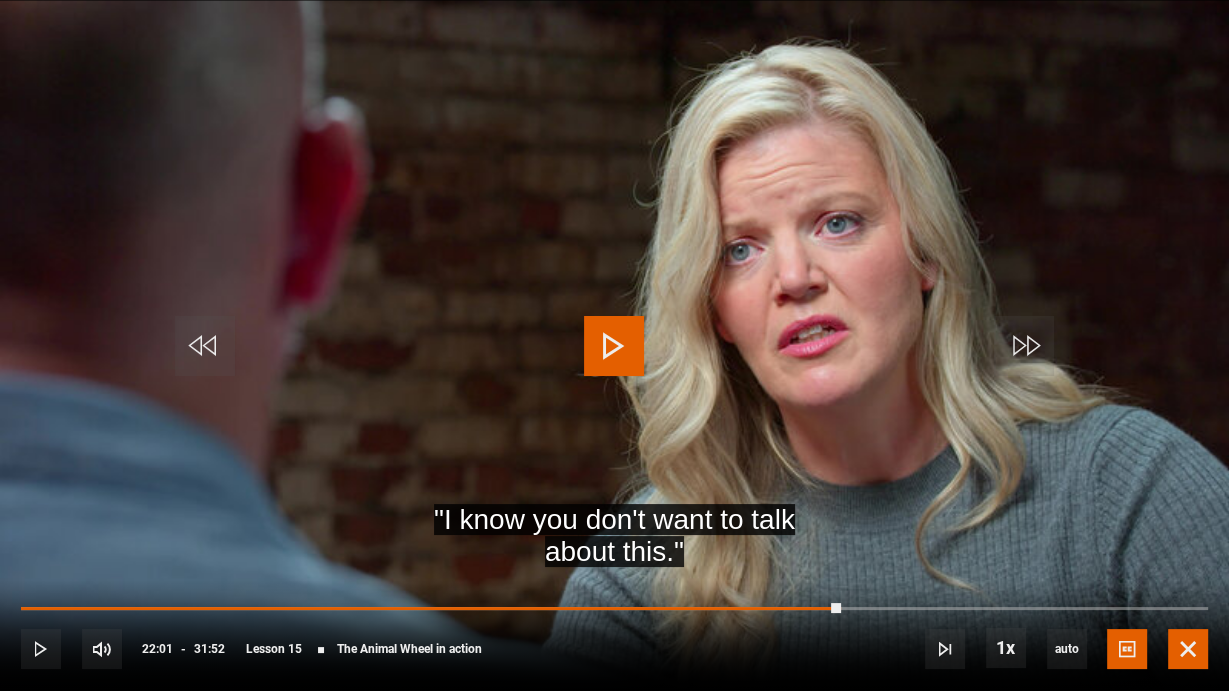 click at bounding box center (1188, 649) 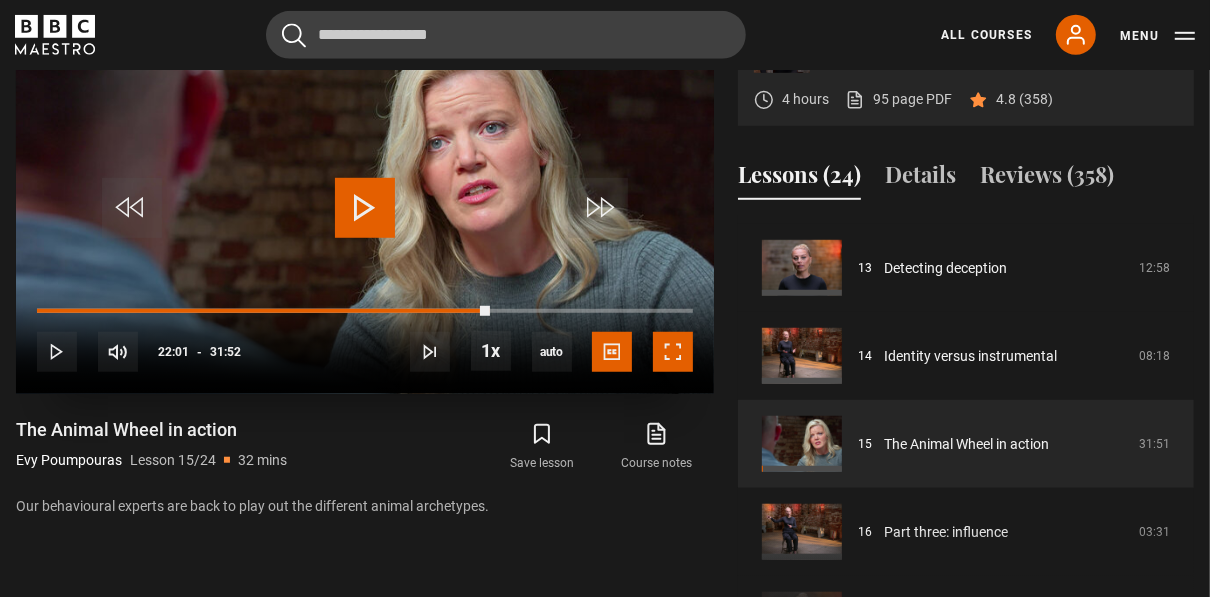 click at bounding box center (673, 352) 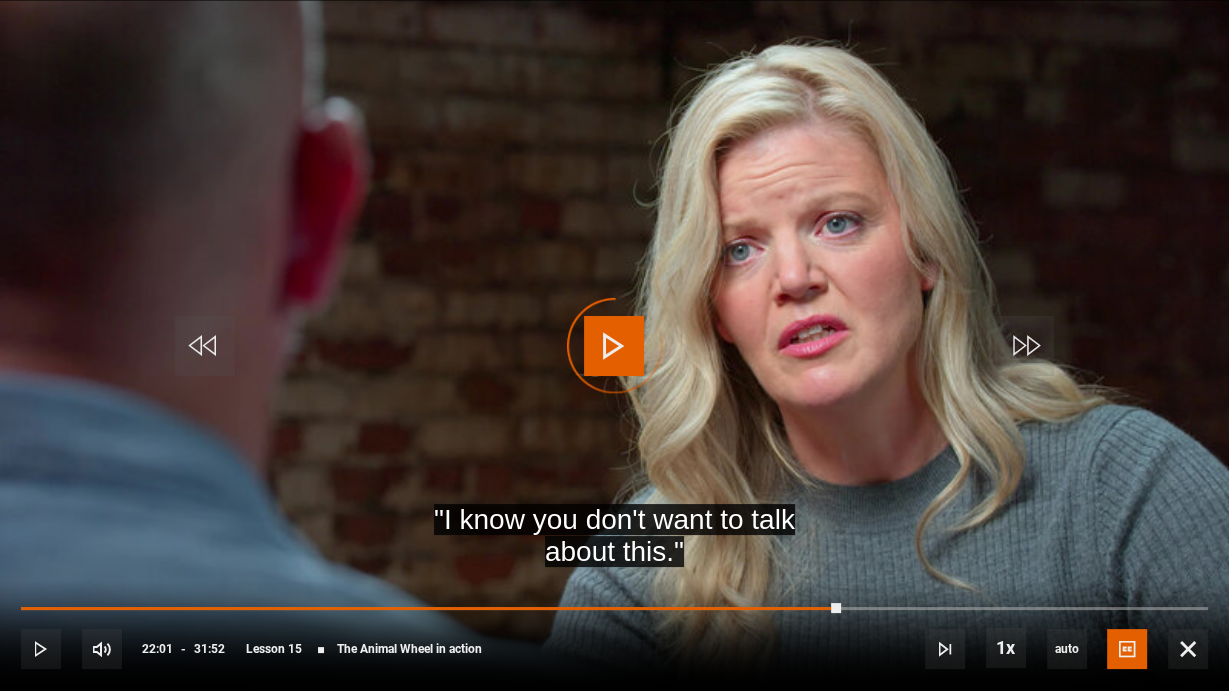 click on "Video Player is loading." at bounding box center [615, 346] 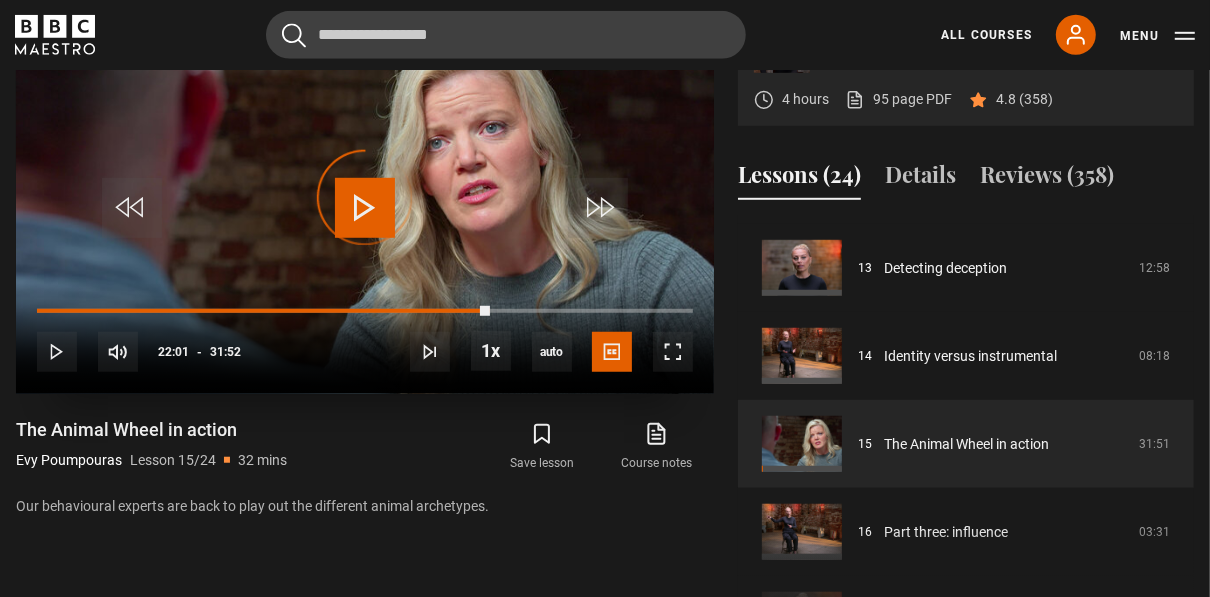 click at bounding box center (365, 197) 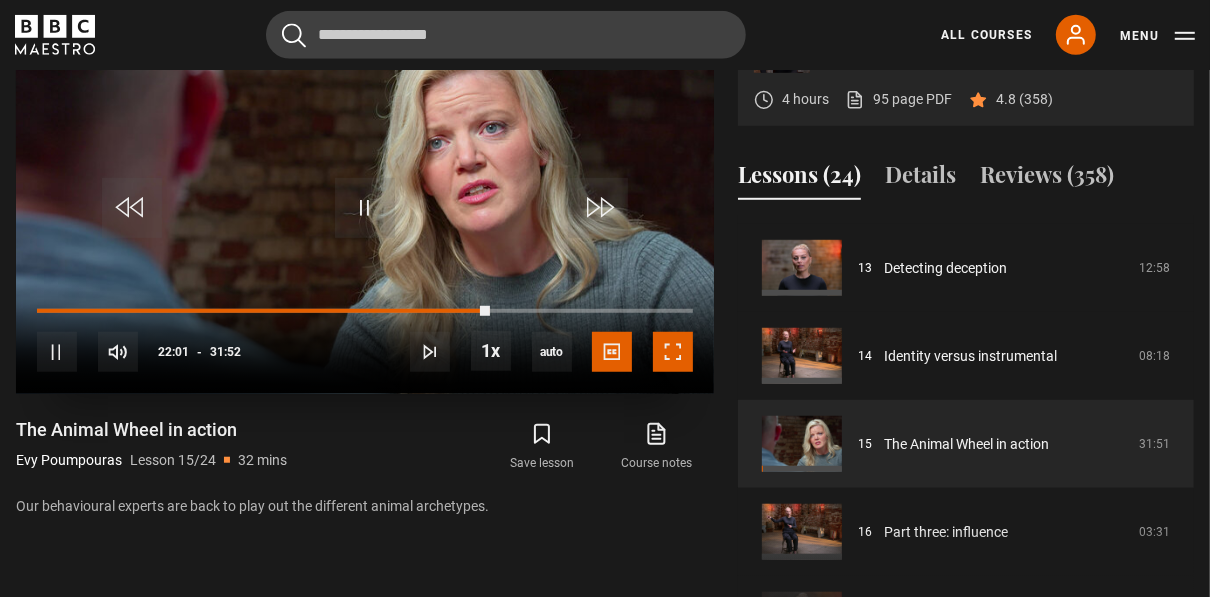 click at bounding box center [673, 352] 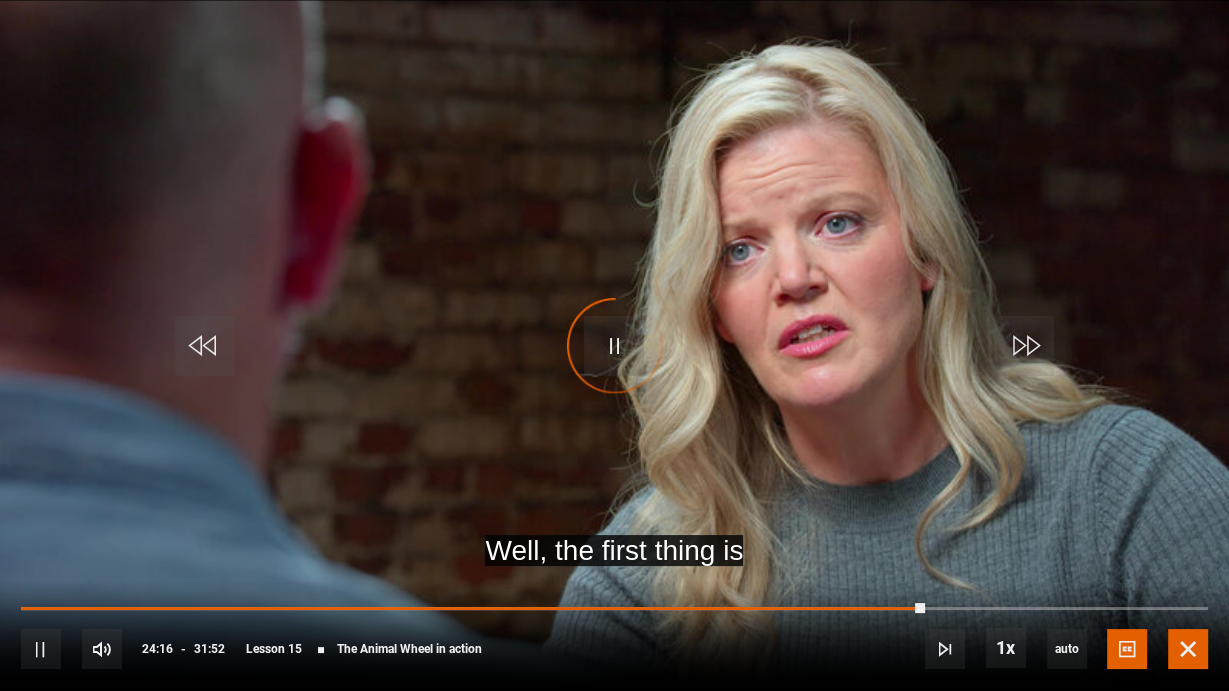 drag, startPoint x: 1187, startPoint y: 646, endPoint x: 1184, endPoint y: 587, distance: 59.07622 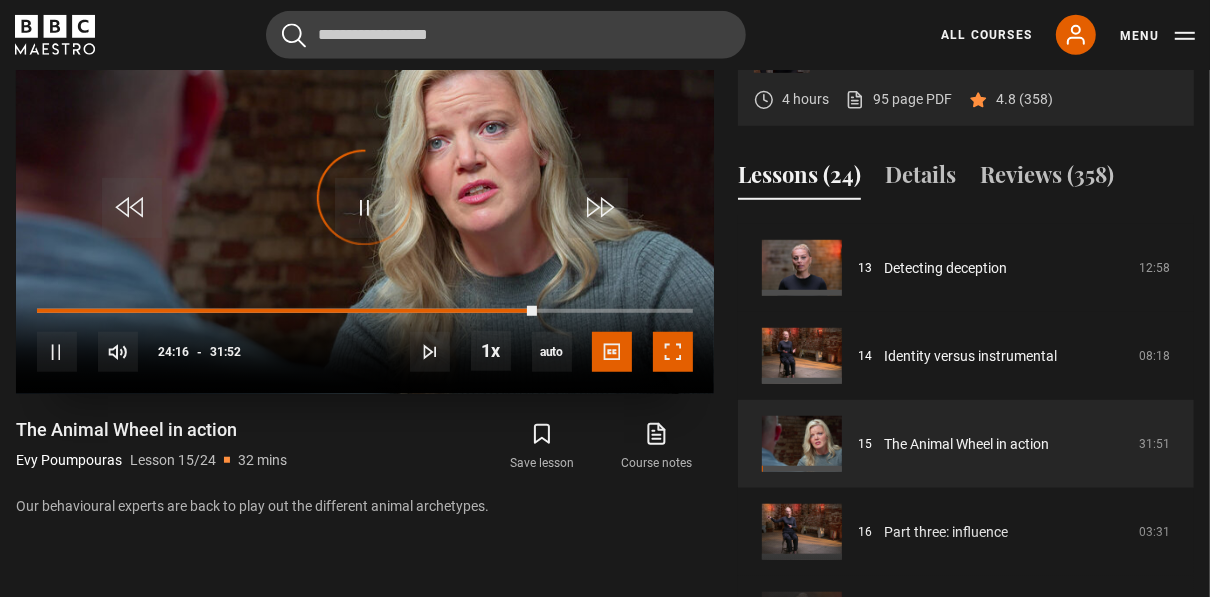 click at bounding box center [673, 352] 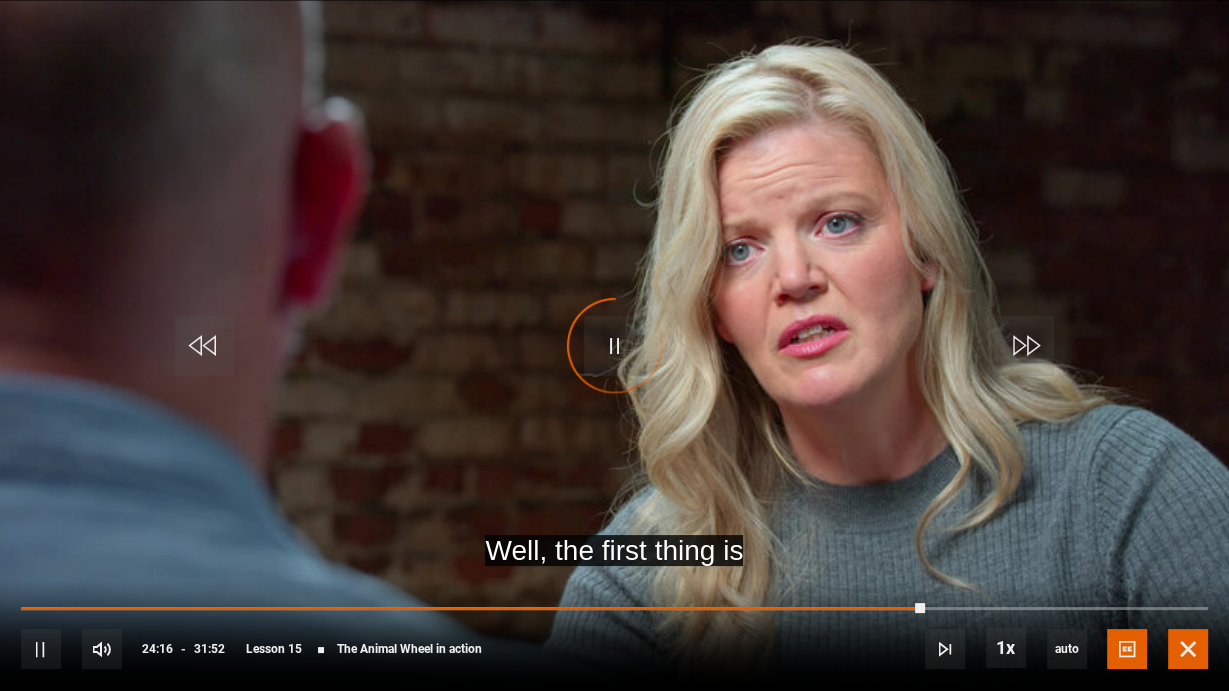 click at bounding box center [1188, 649] 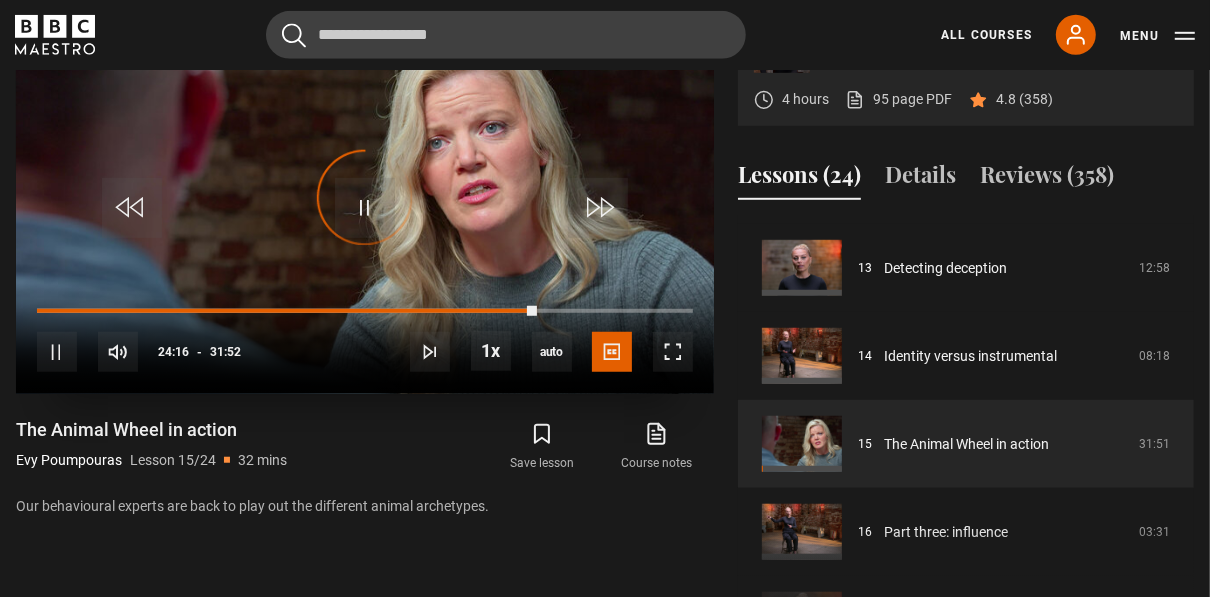 click at bounding box center (365, 197) 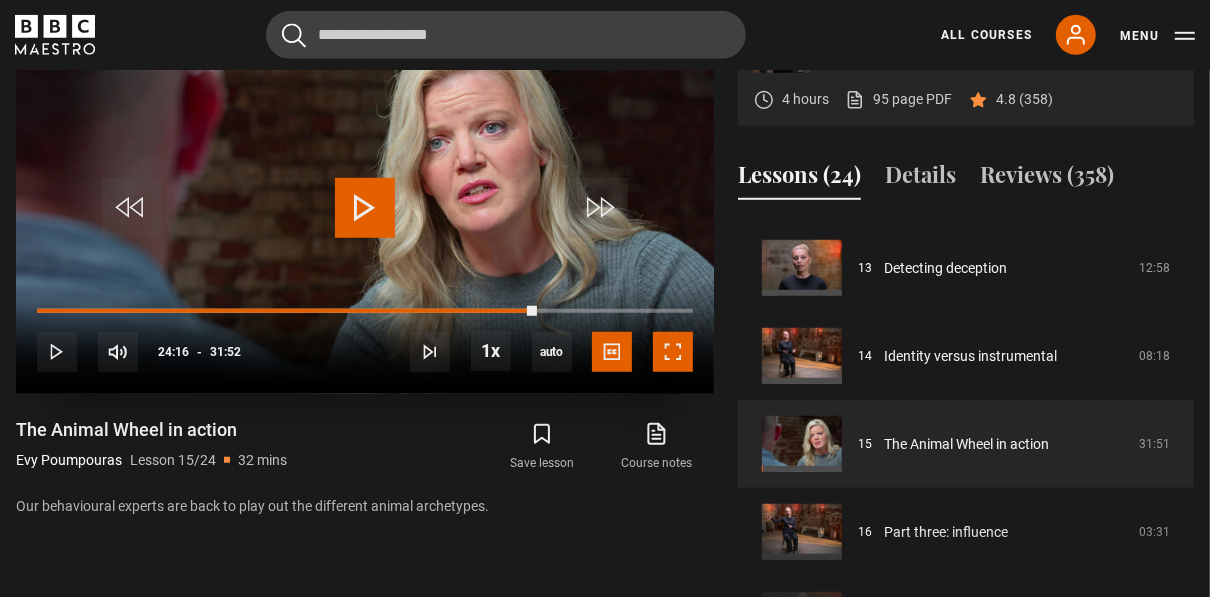 click at bounding box center (673, 352) 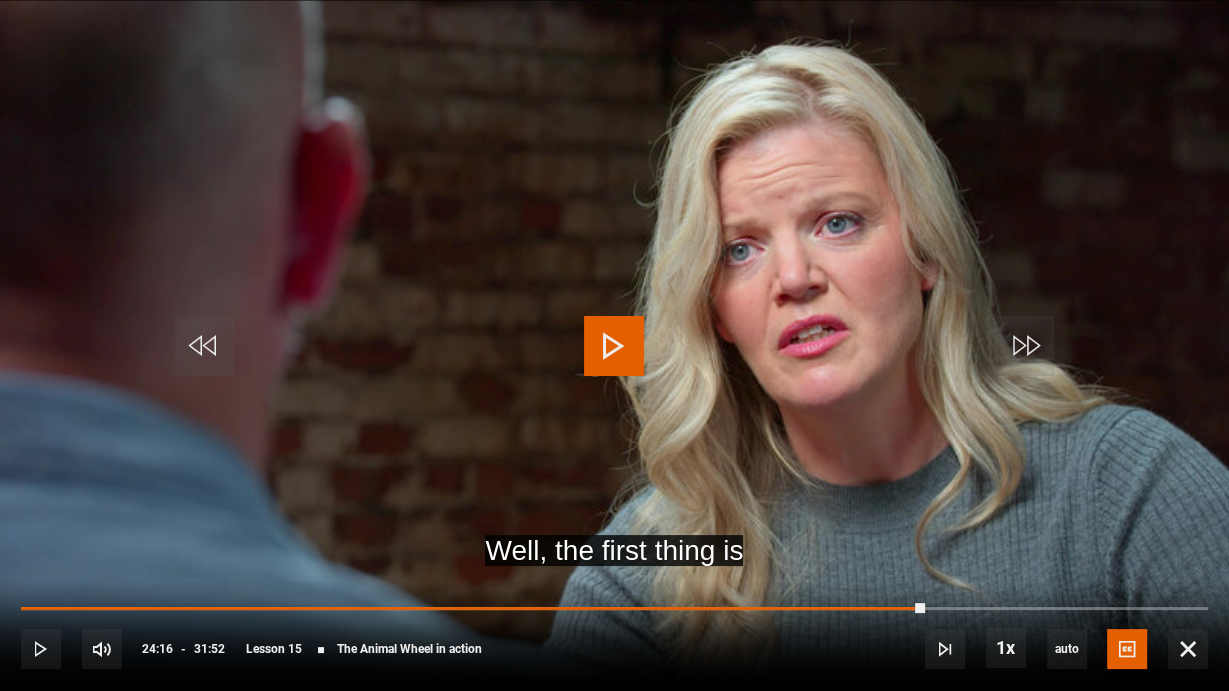 click at bounding box center [614, 346] 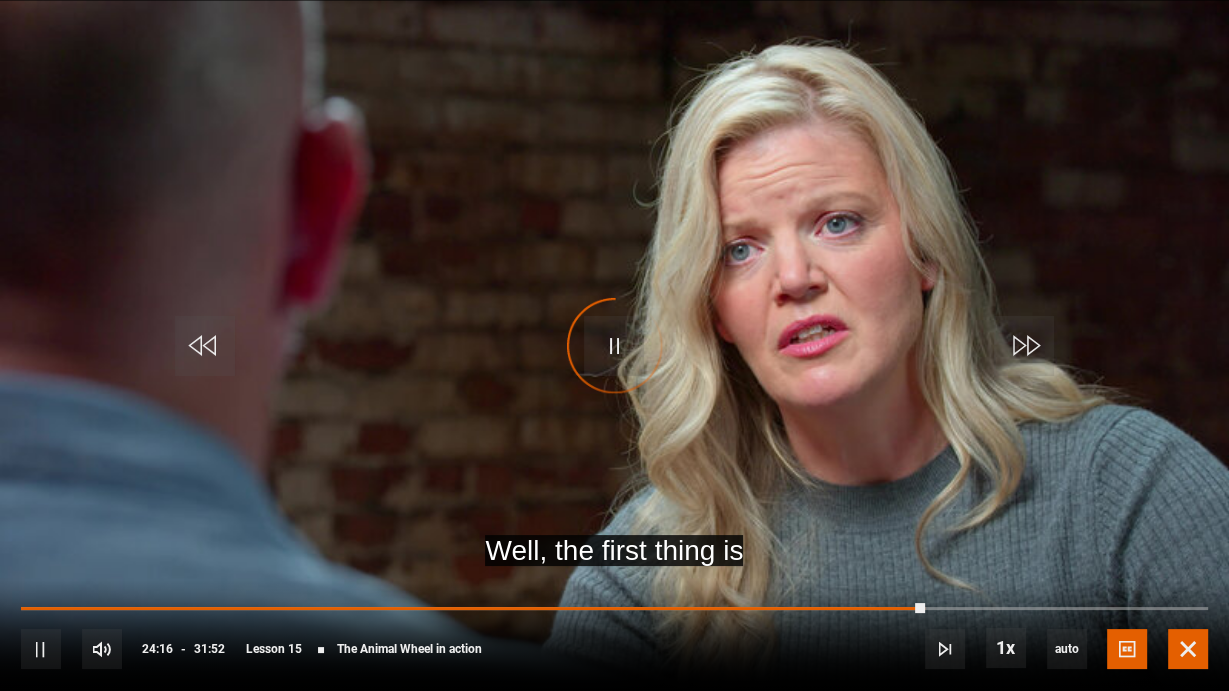 click at bounding box center (1188, 649) 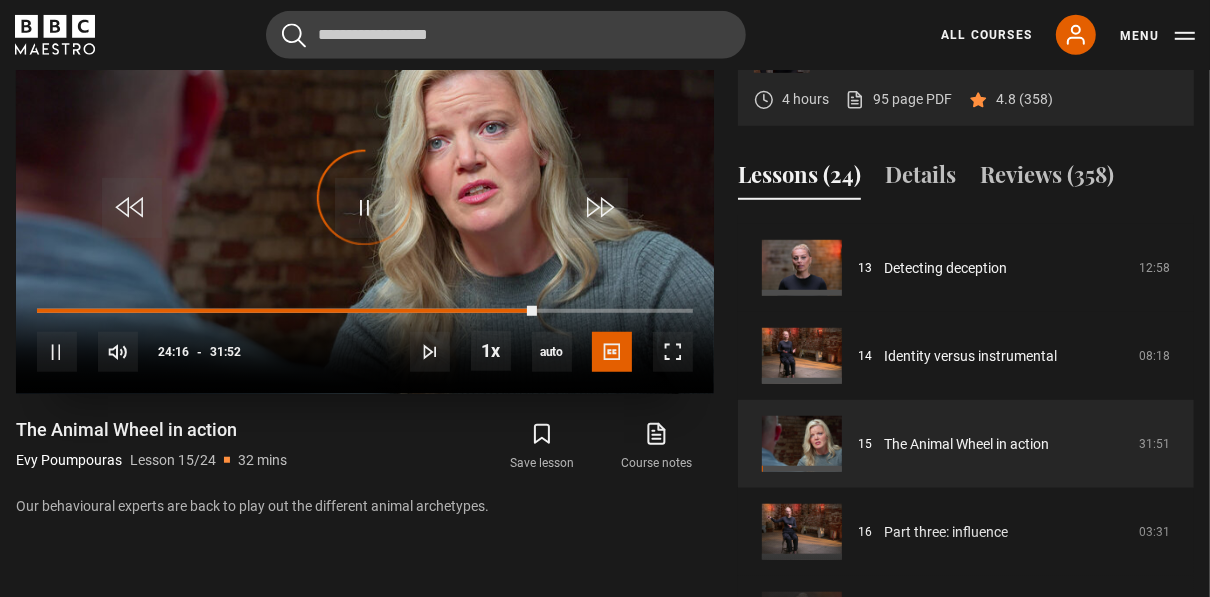 click on "Video Player is loading." at bounding box center (365, 198) 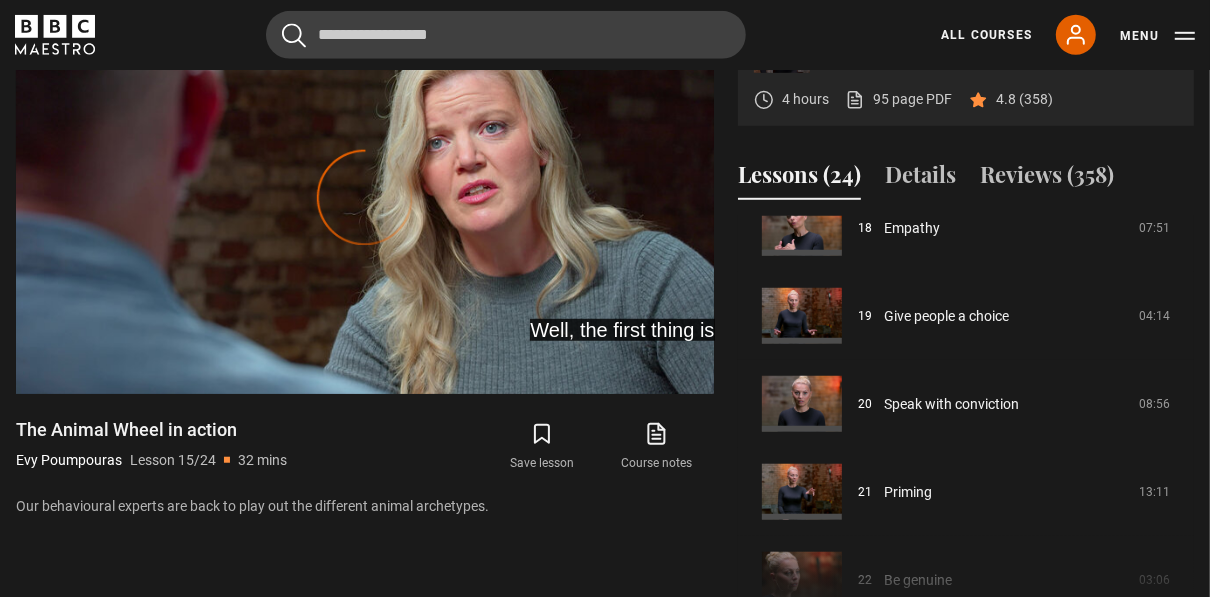 scroll, scrollTop: 1767, scrollLeft: 0, axis: vertical 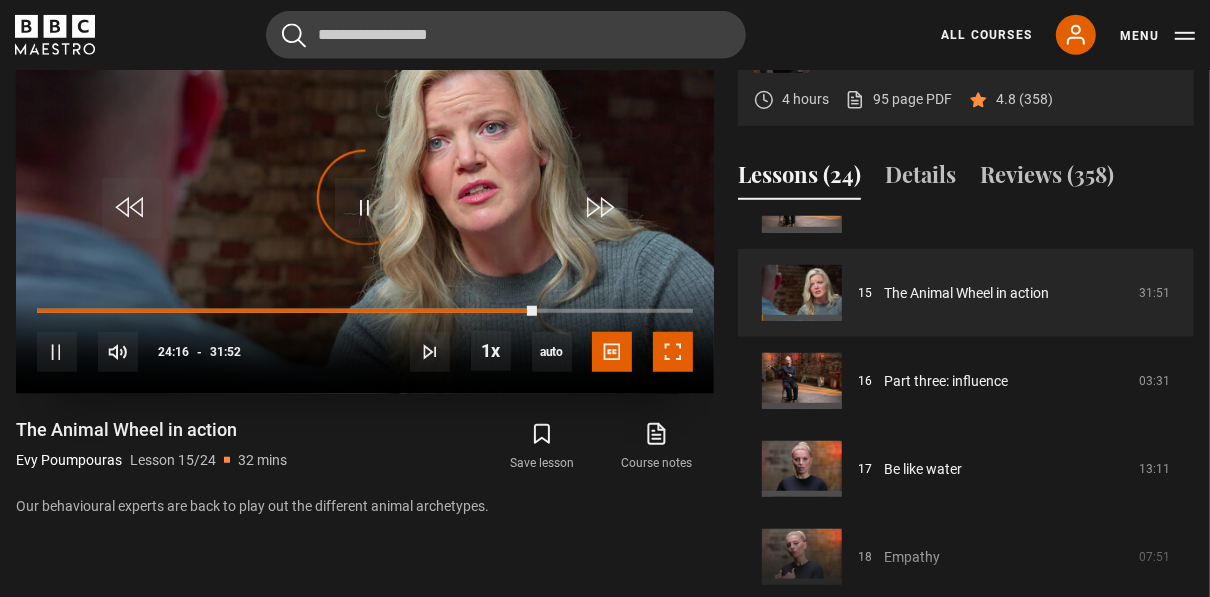 click at bounding box center (673, 352) 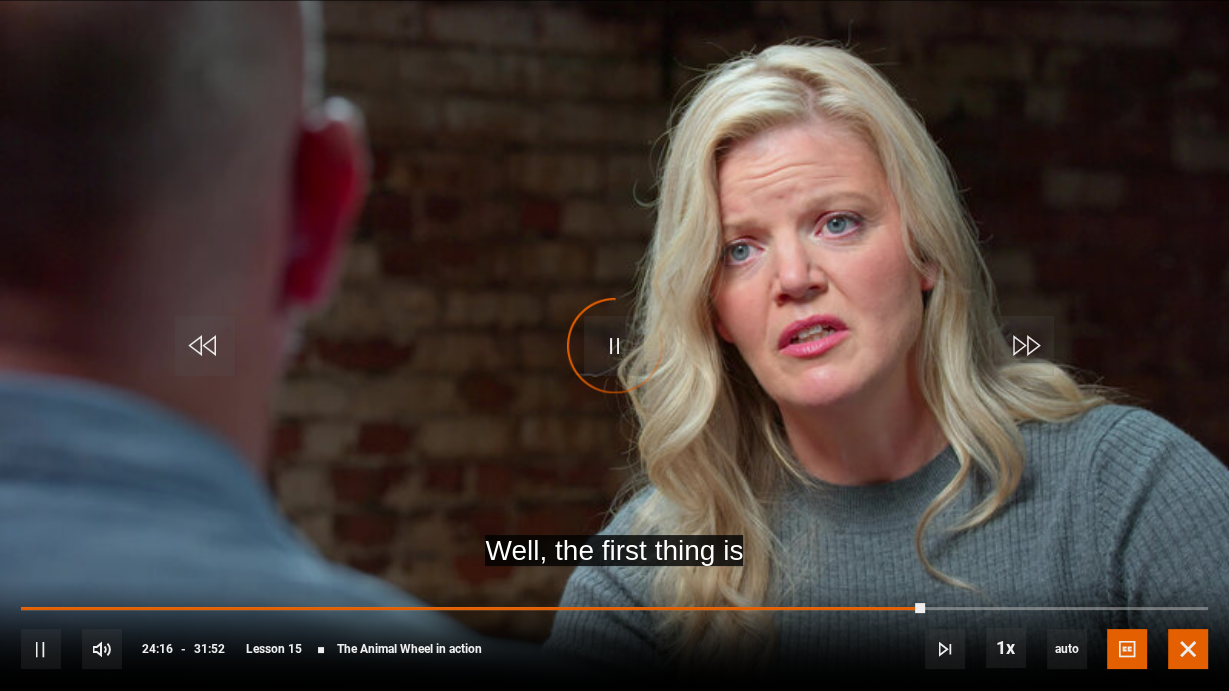 click at bounding box center [1188, 649] 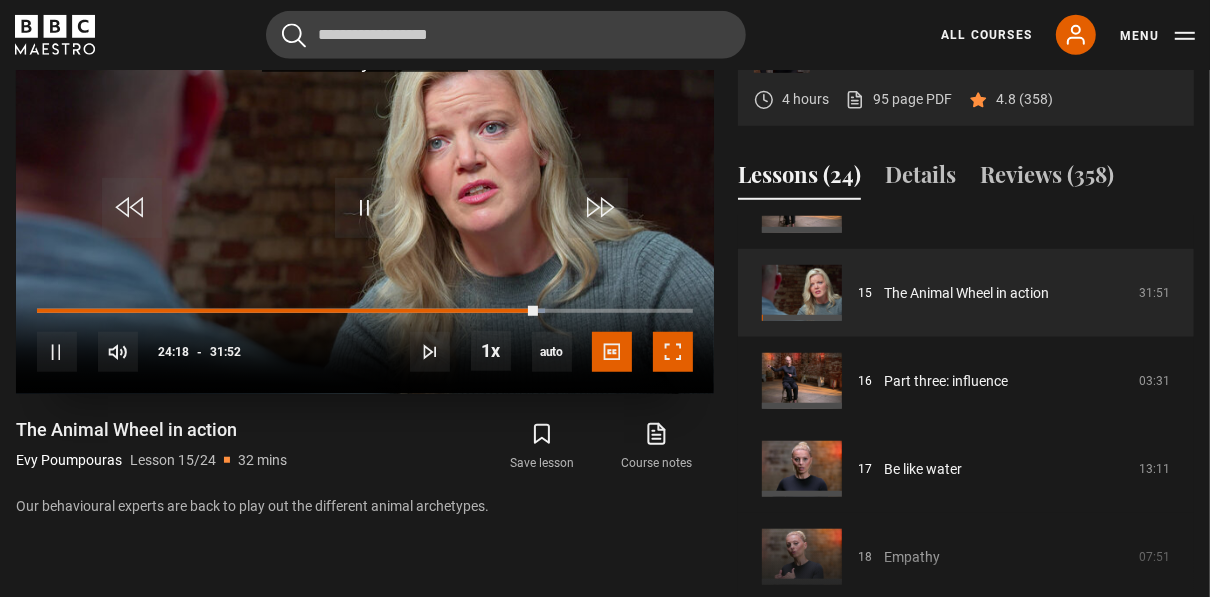 click at bounding box center [673, 352] 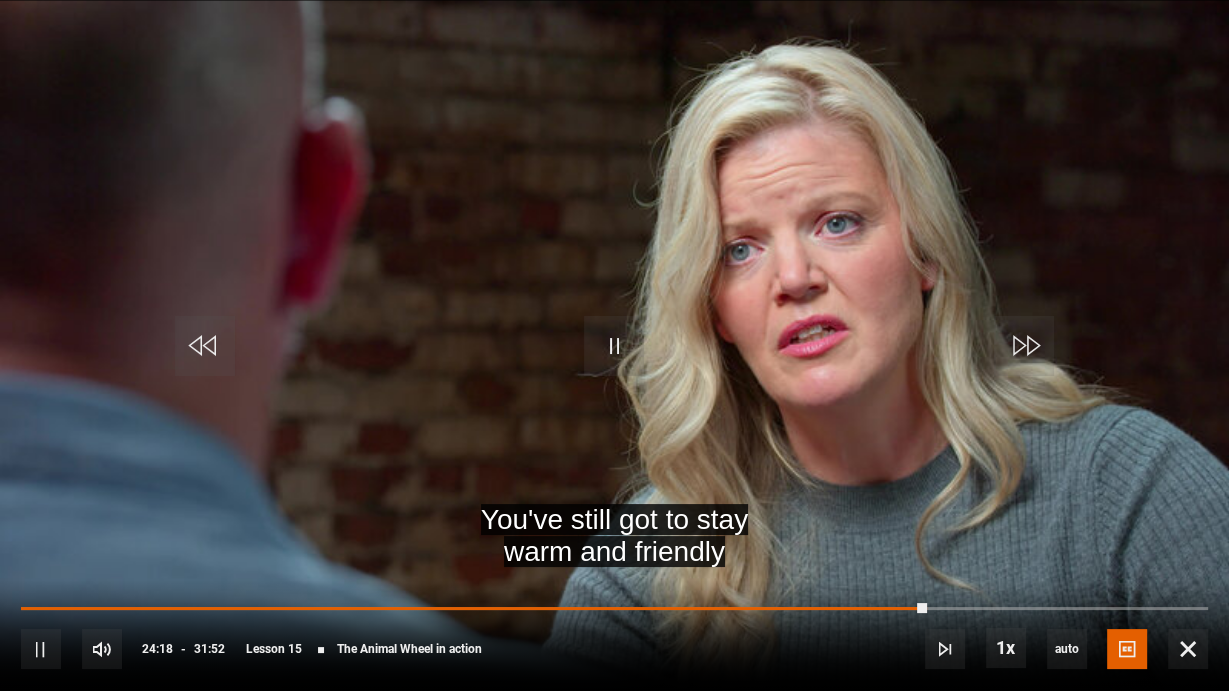 click at bounding box center [614, 345] 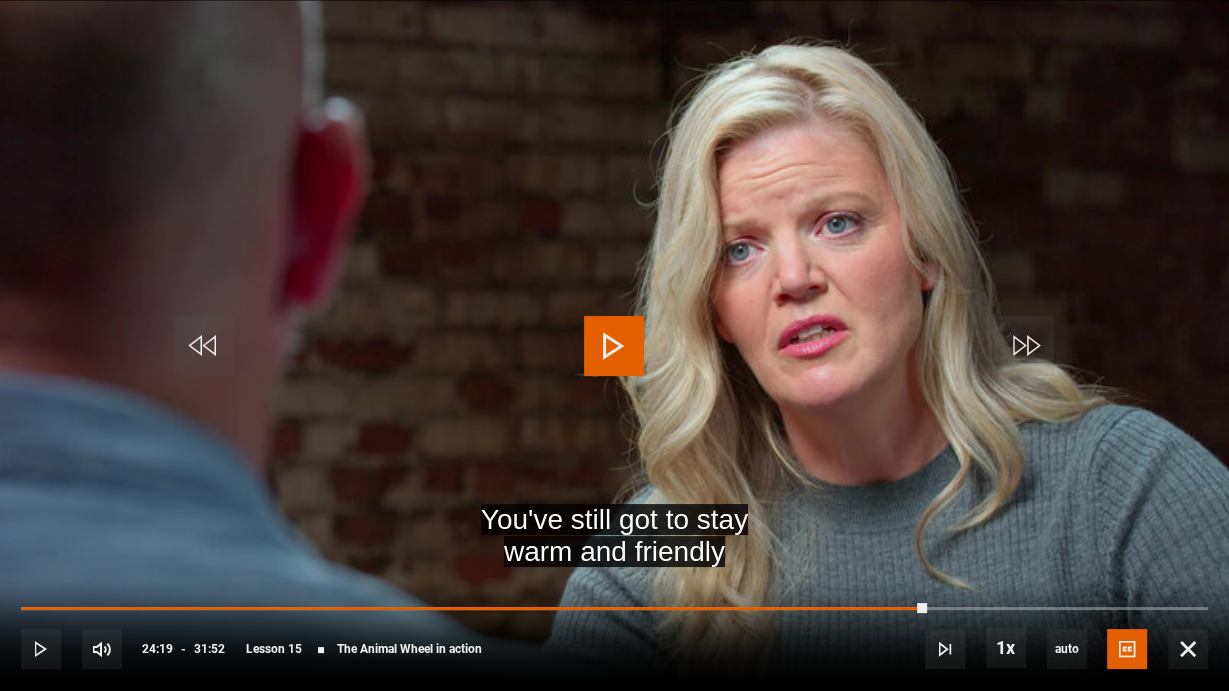 click at bounding box center [614, 345] 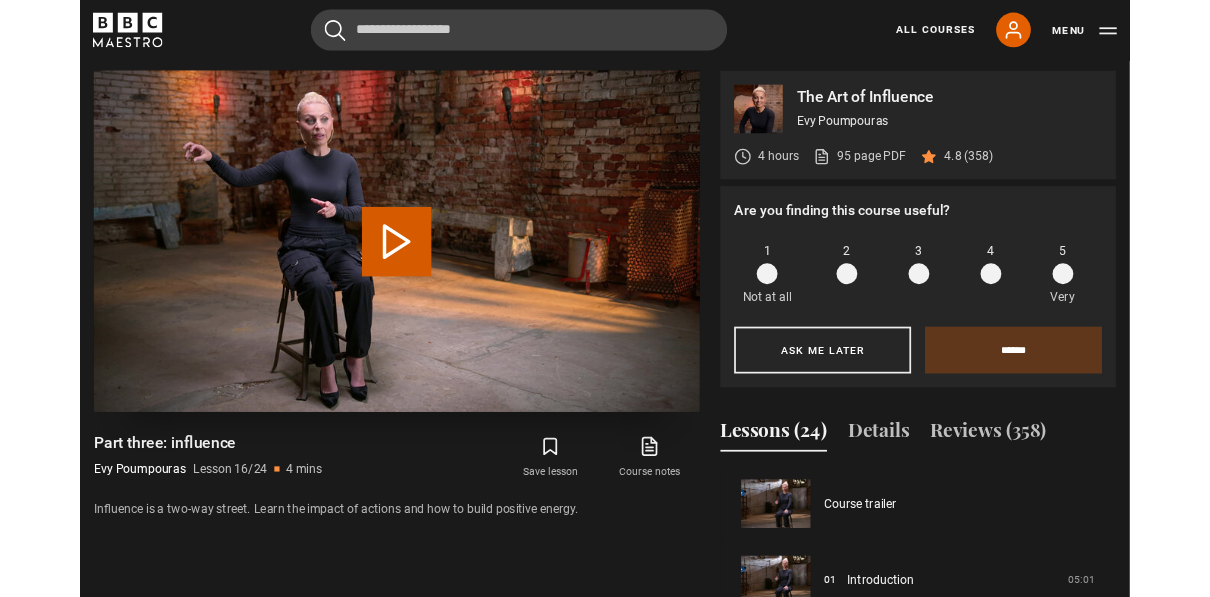 scroll, scrollTop: 890, scrollLeft: 0, axis: vertical 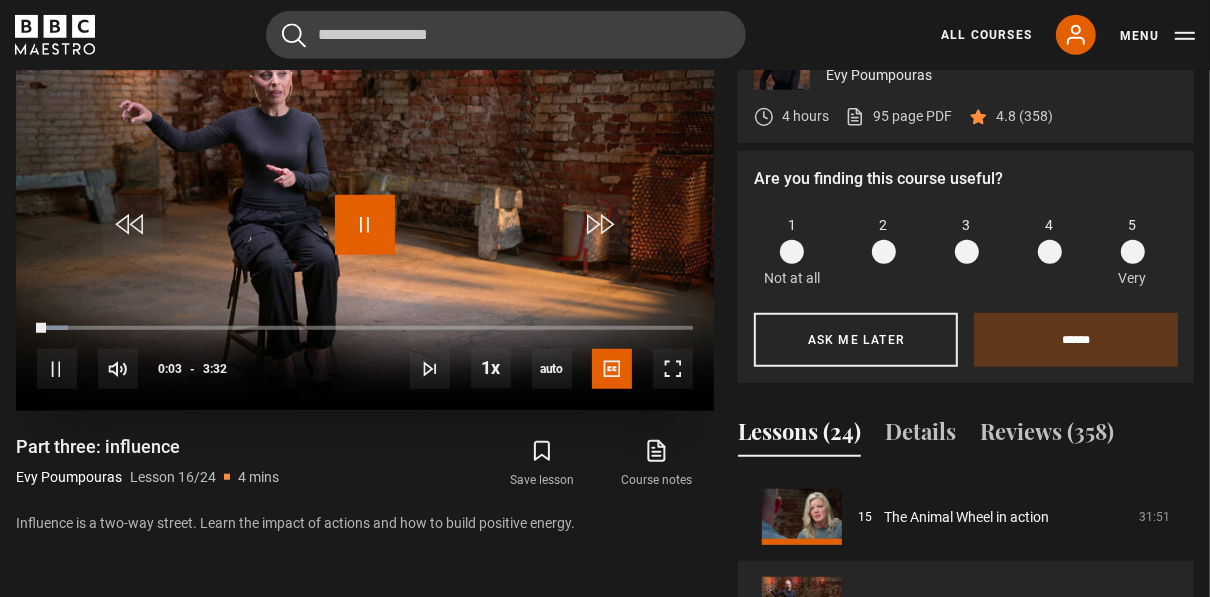 click at bounding box center (365, 225) 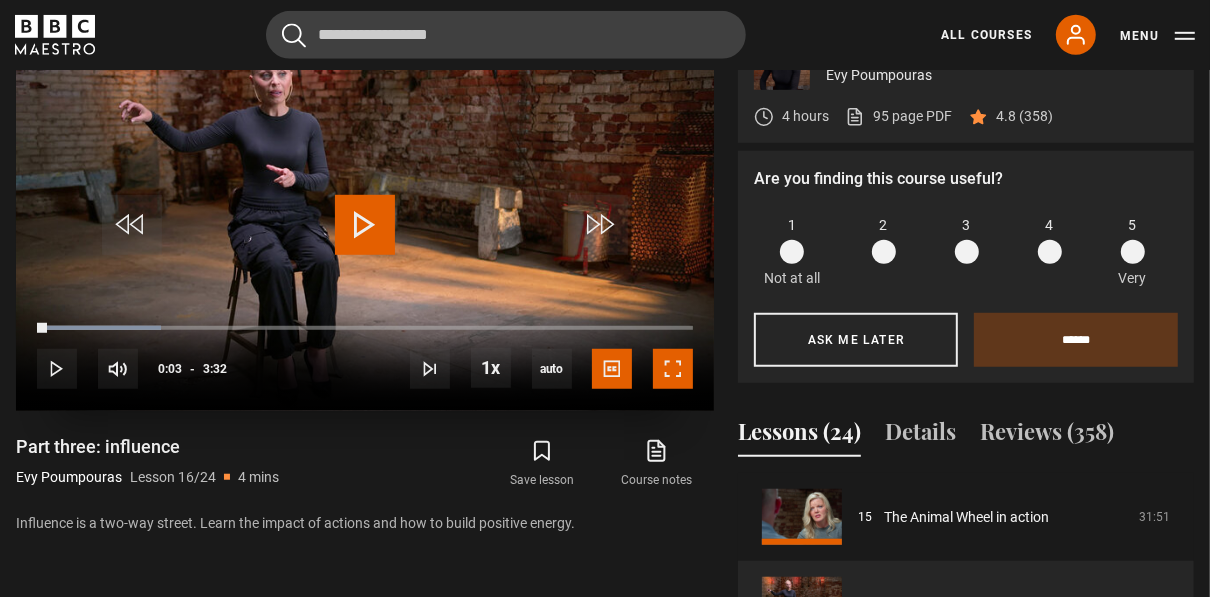 click at bounding box center (673, 369) 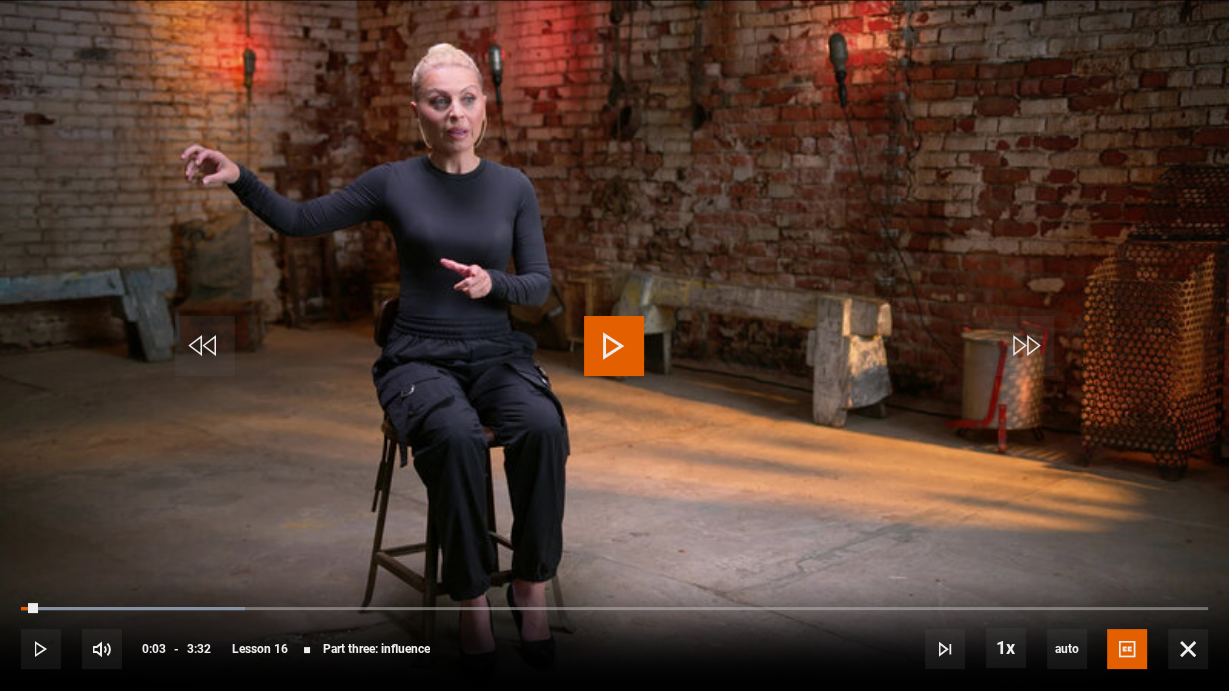 click at bounding box center [614, 346] 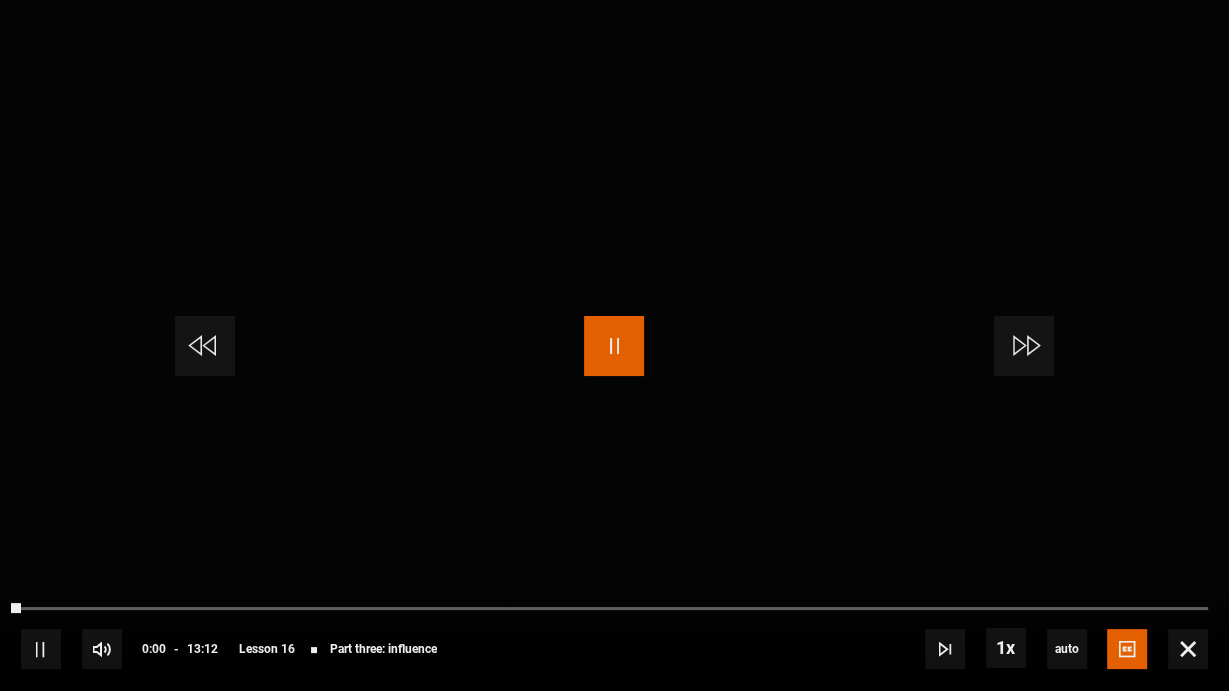 click at bounding box center [614, 346] 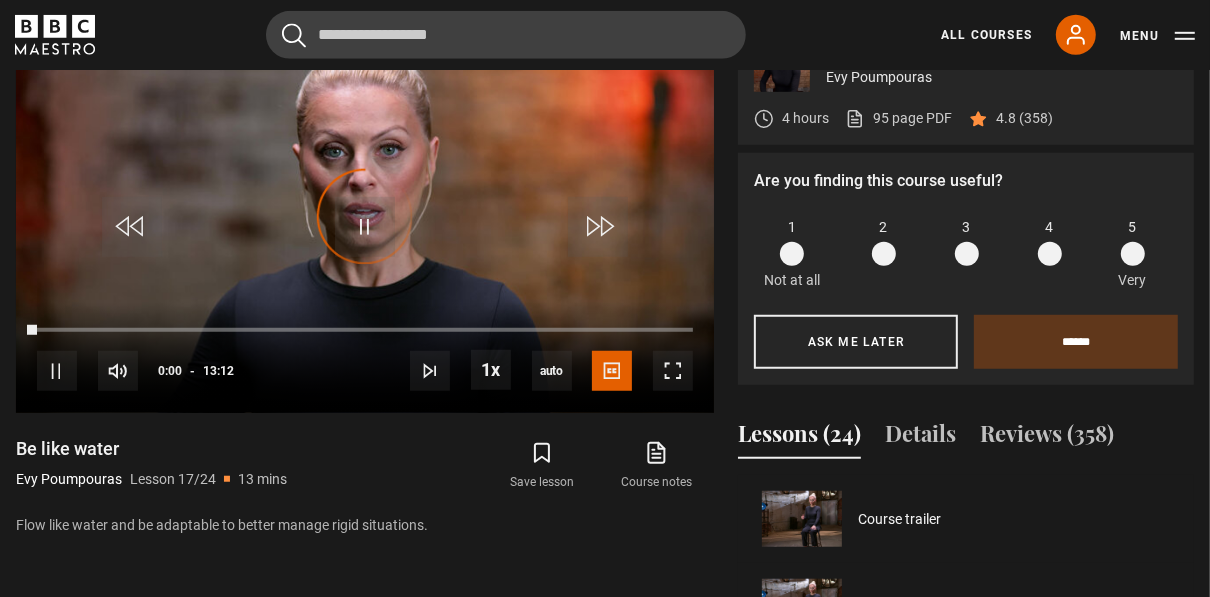 scroll, scrollTop: 890, scrollLeft: 0, axis: vertical 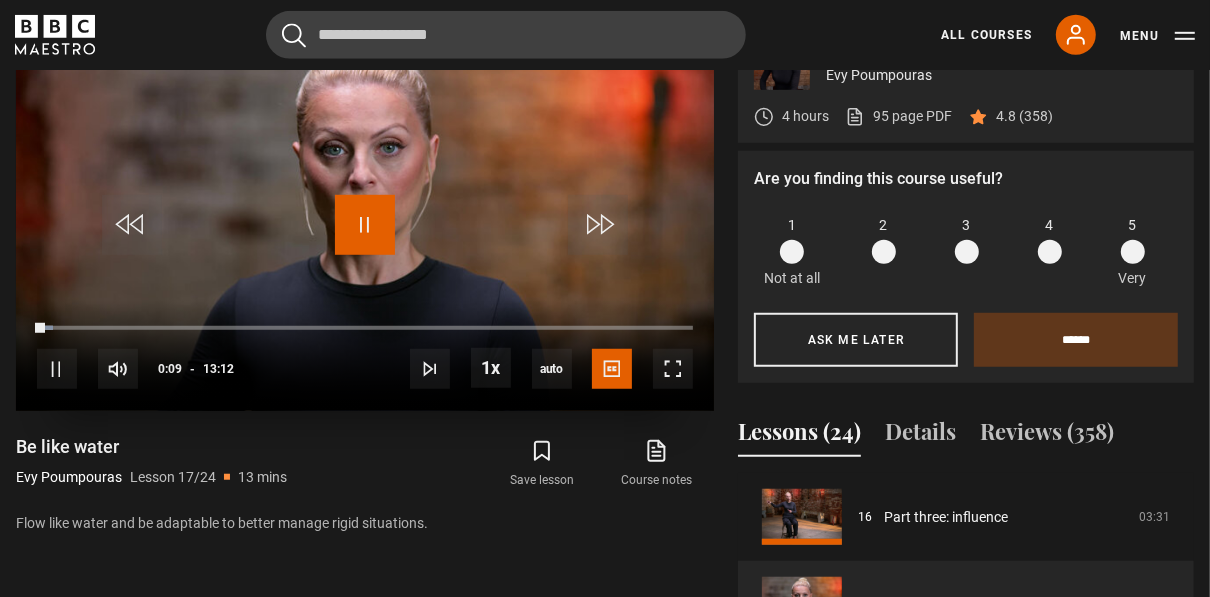 click at bounding box center (365, 225) 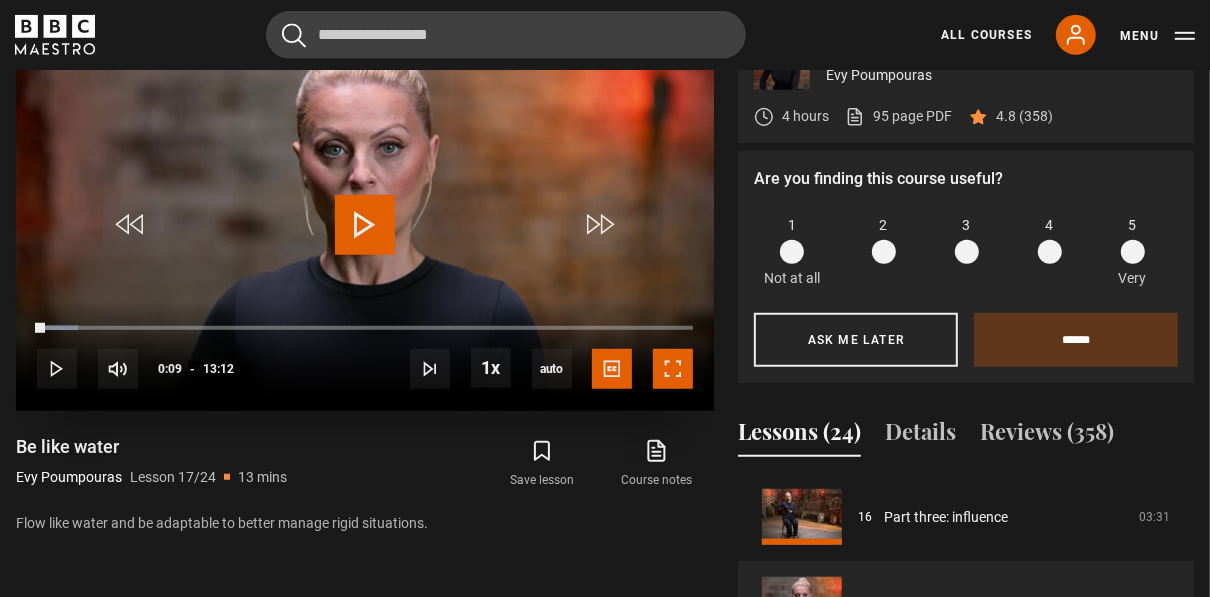 click at bounding box center [673, 369] 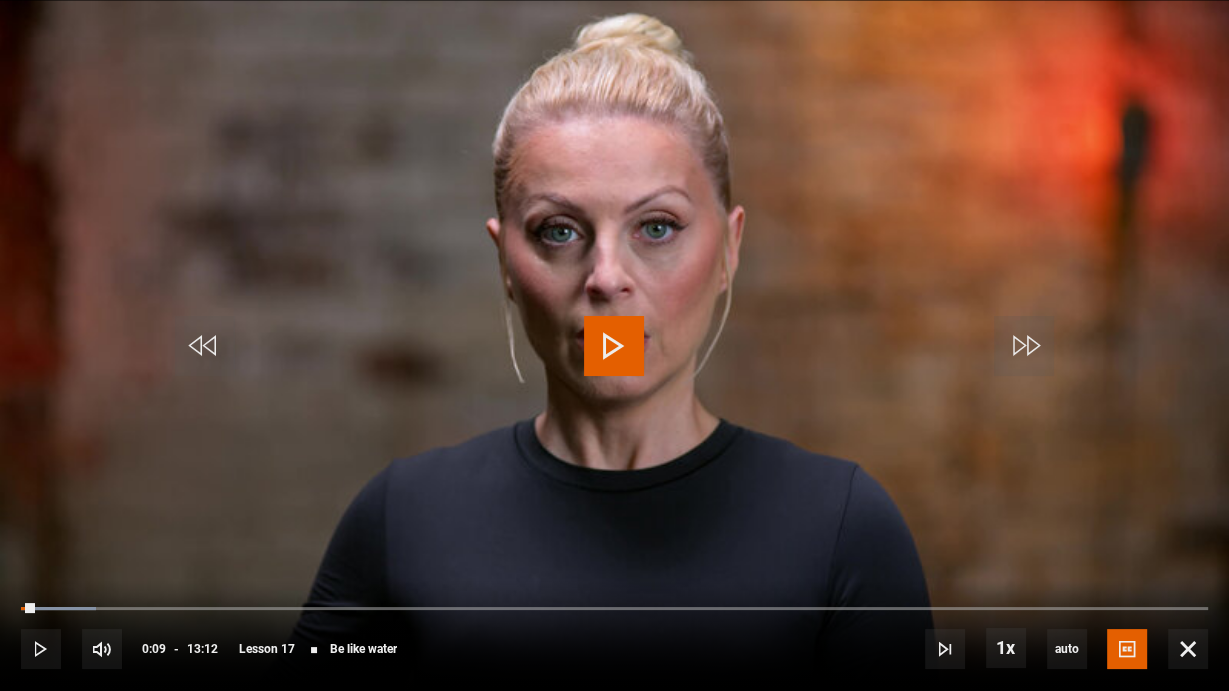 click at bounding box center [614, 346] 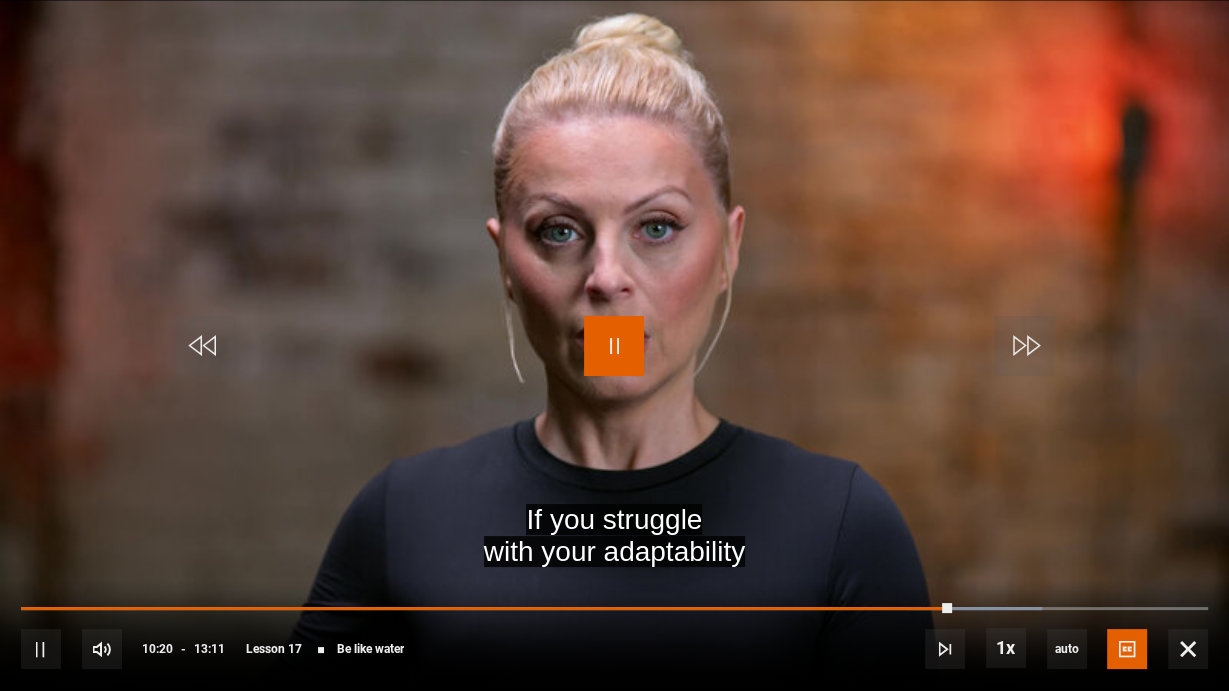 click at bounding box center [614, 346] 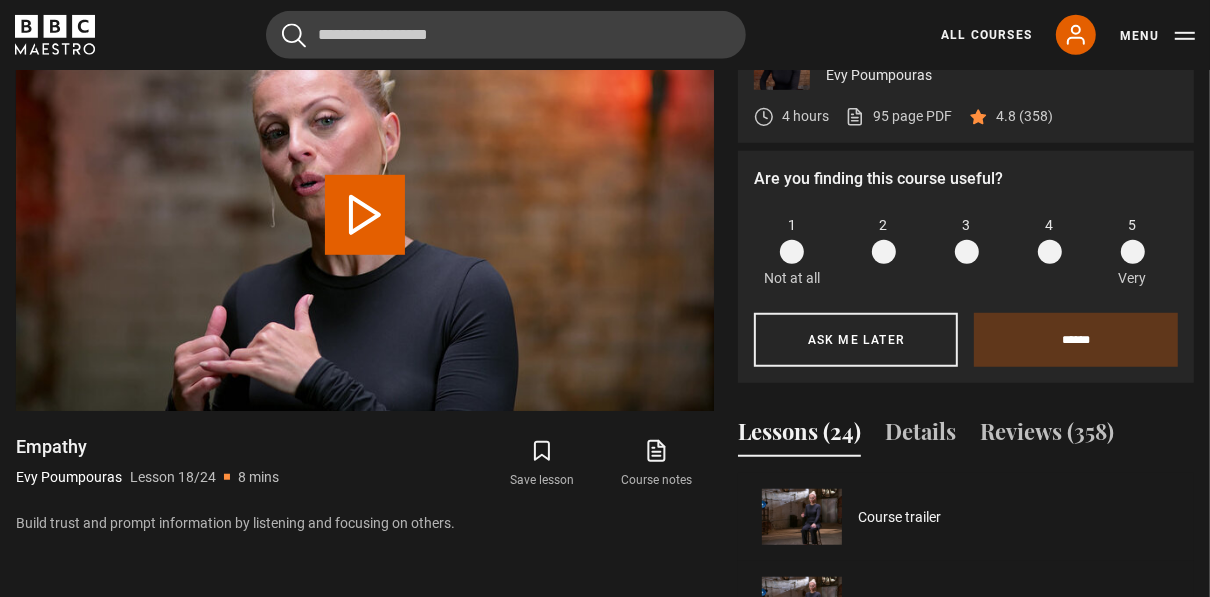 scroll, scrollTop: 1496, scrollLeft: 0, axis: vertical 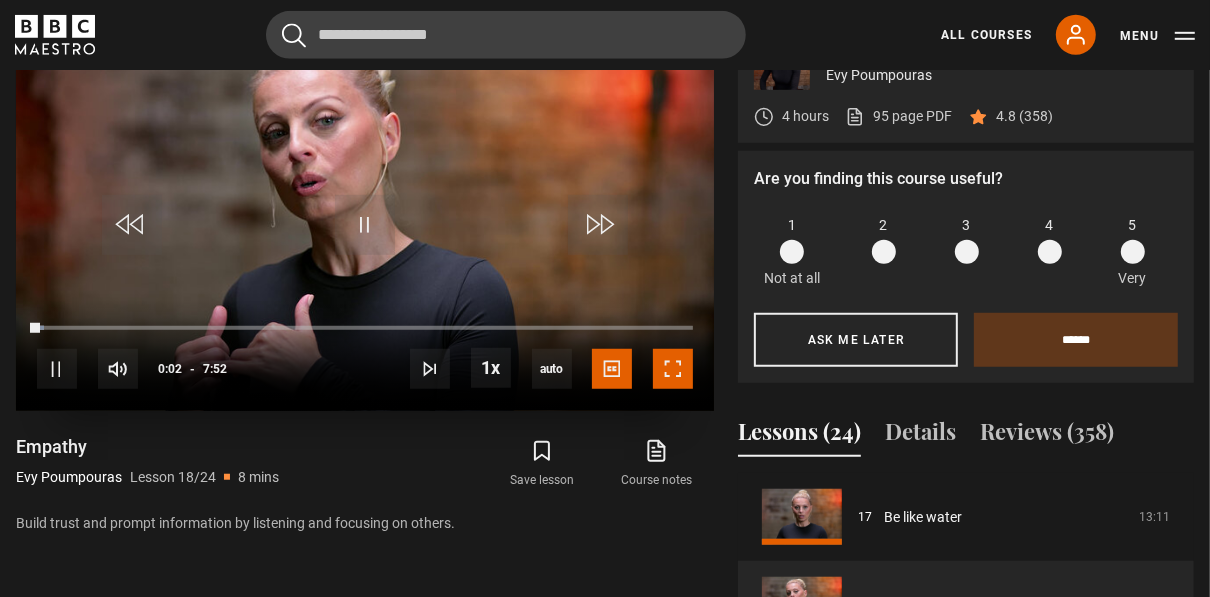 click at bounding box center [673, 369] 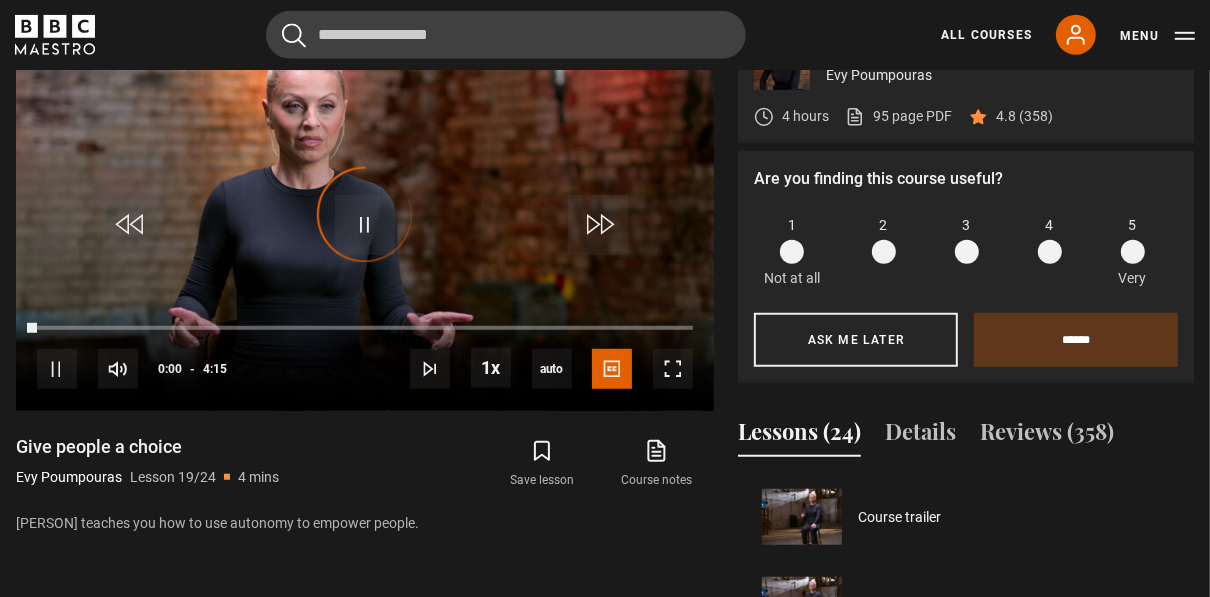 scroll, scrollTop: 1584, scrollLeft: 0, axis: vertical 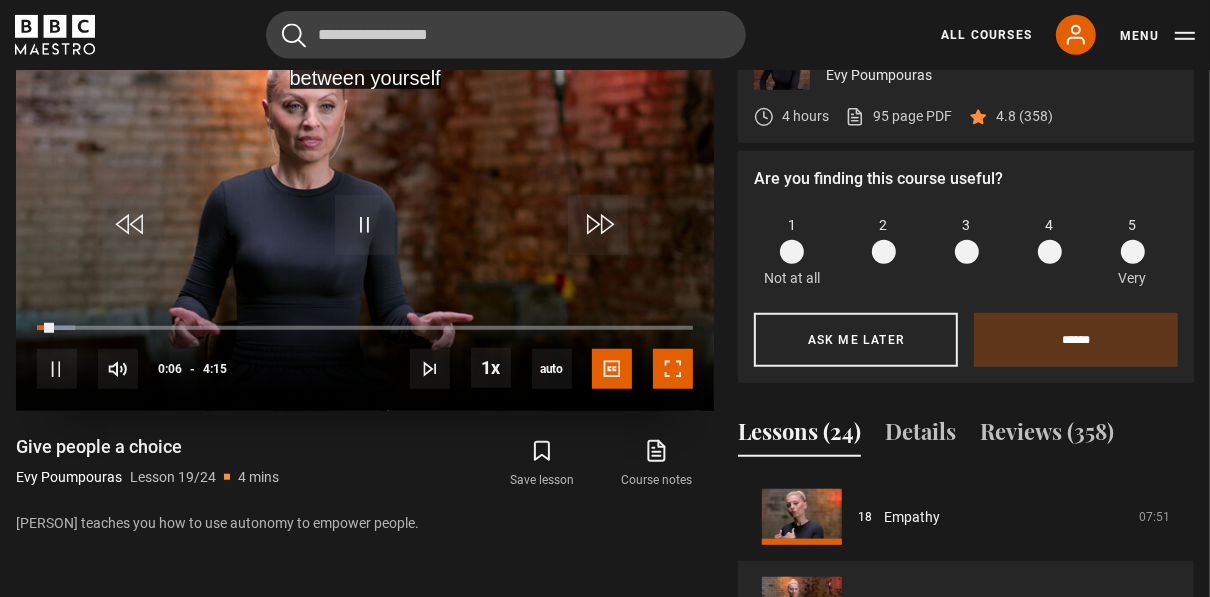click at bounding box center (673, 369) 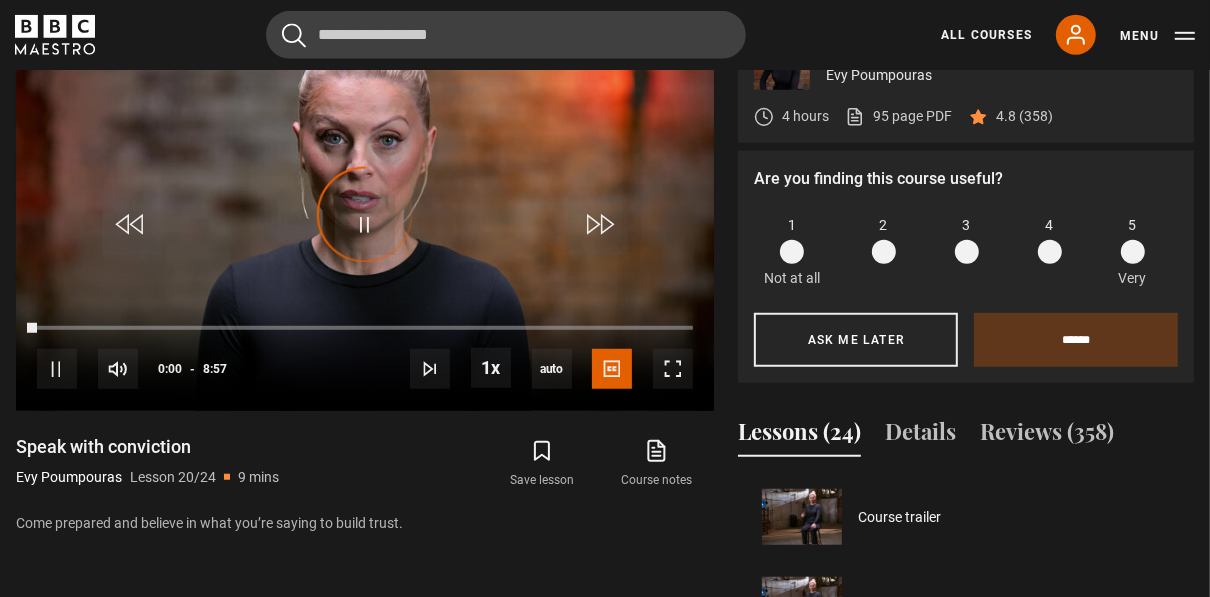 scroll, scrollTop: 1671, scrollLeft: 0, axis: vertical 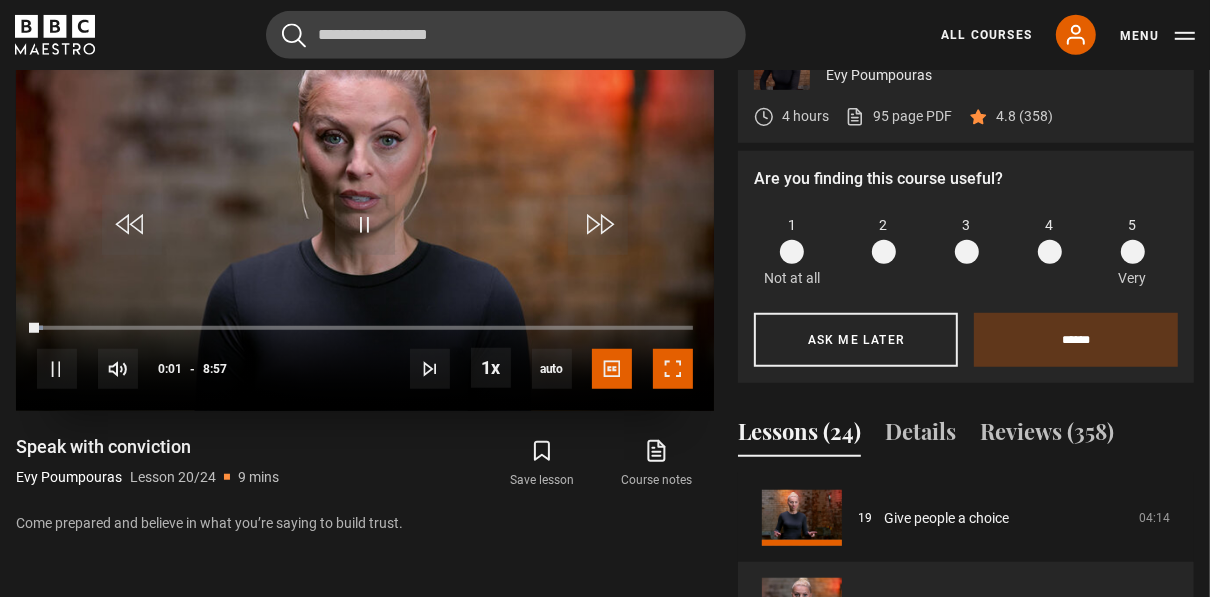 click at bounding box center [673, 369] 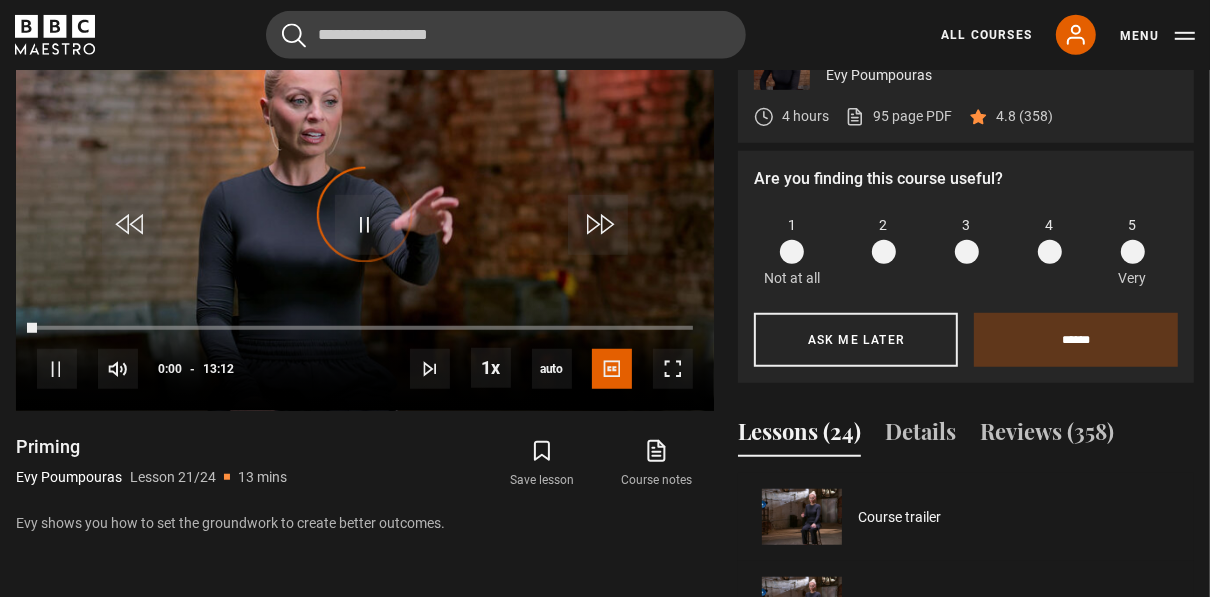 scroll, scrollTop: 1760, scrollLeft: 0, axis: vertical 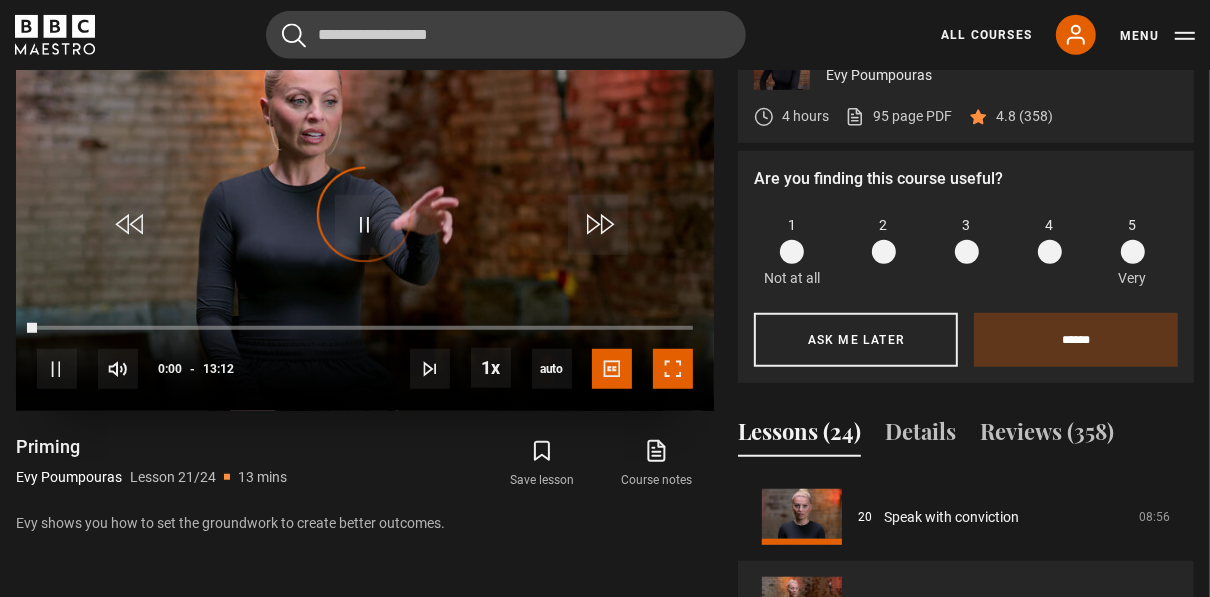 click at bounding box center (673, 369) 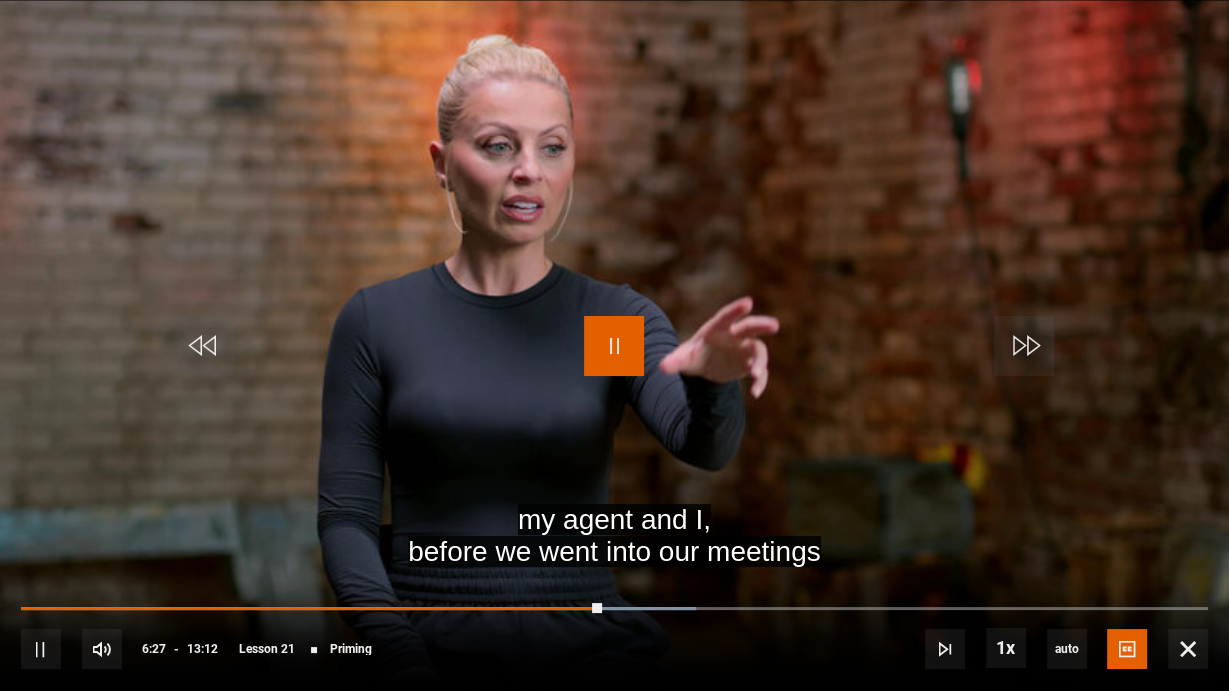 click at bounding box center (614, 346) 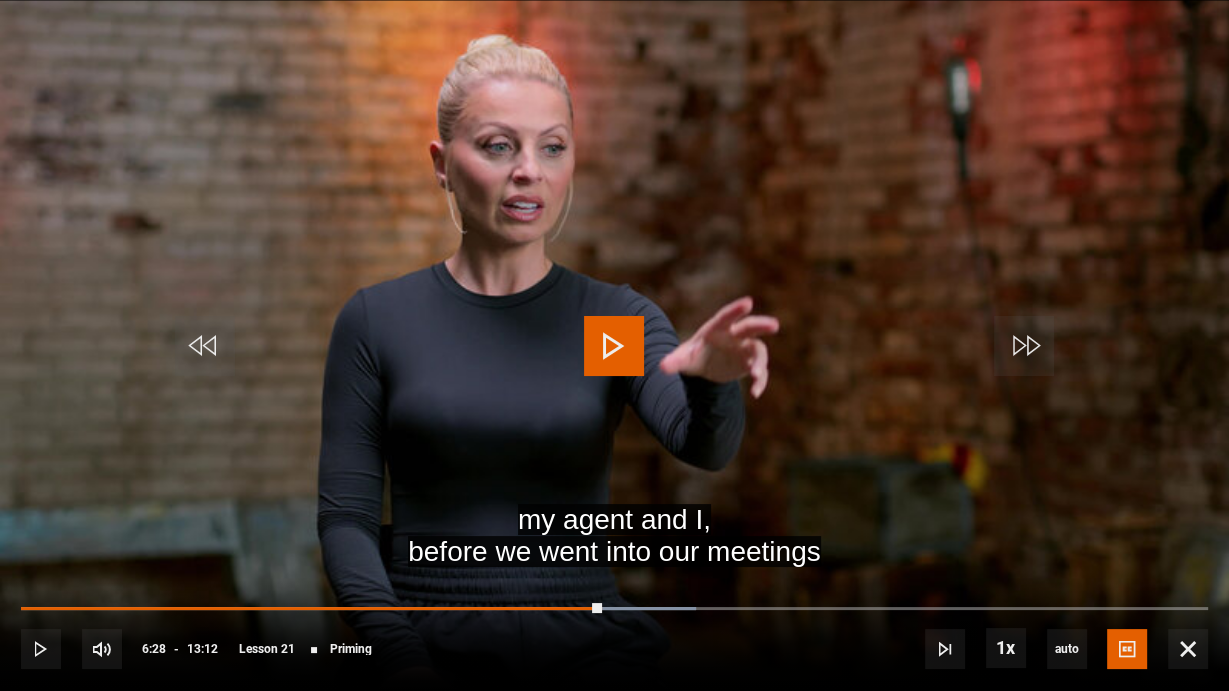click at bounding box center (614, 346) 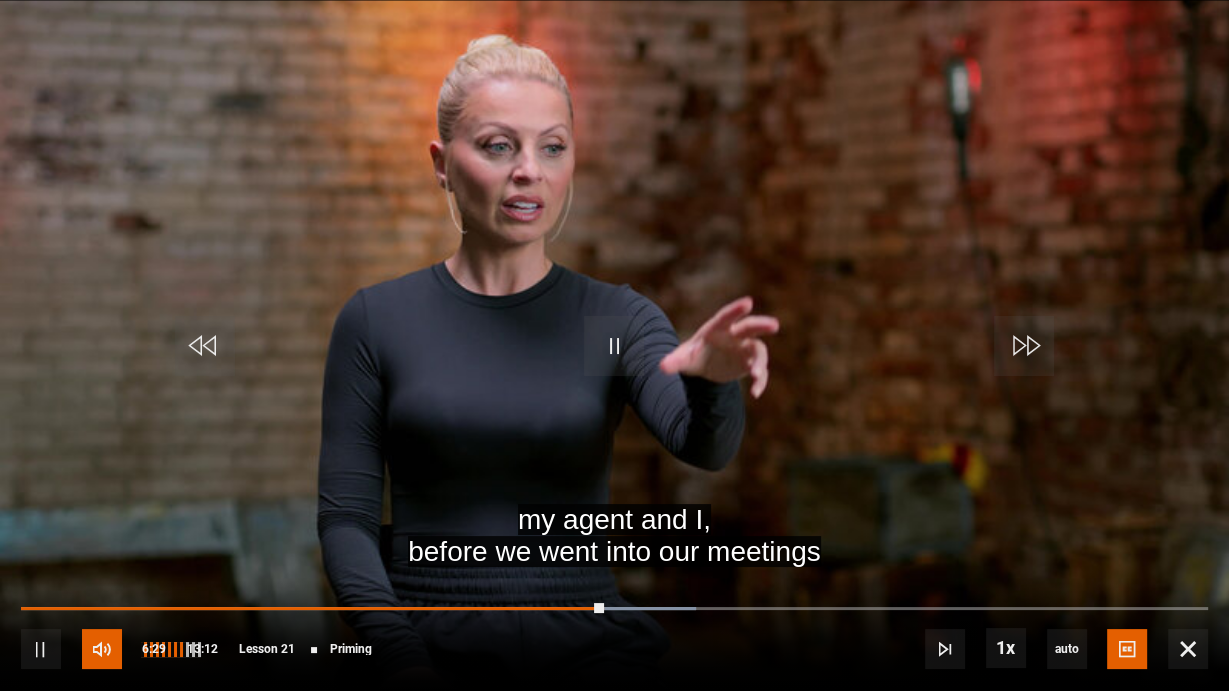 click at bounding box center (102, 649) 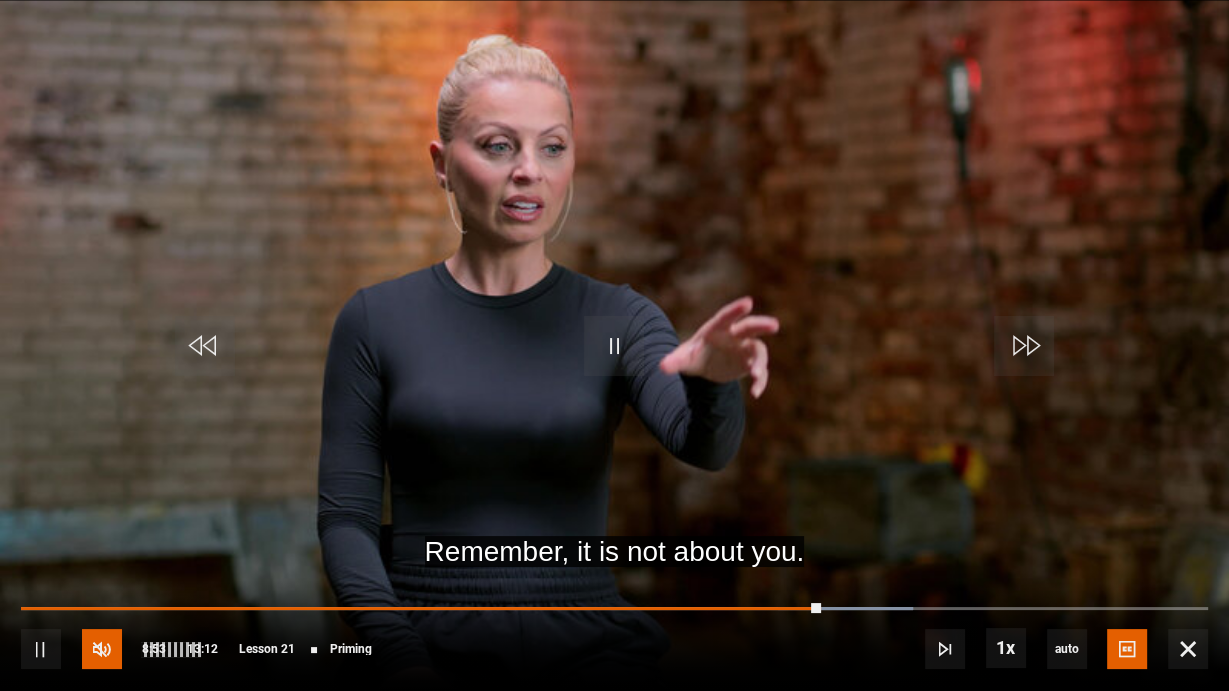 drag, startPoint x: 94, startPoint y: 643, endPoint x: 133, endPoint y: 625, distance: 42.953465 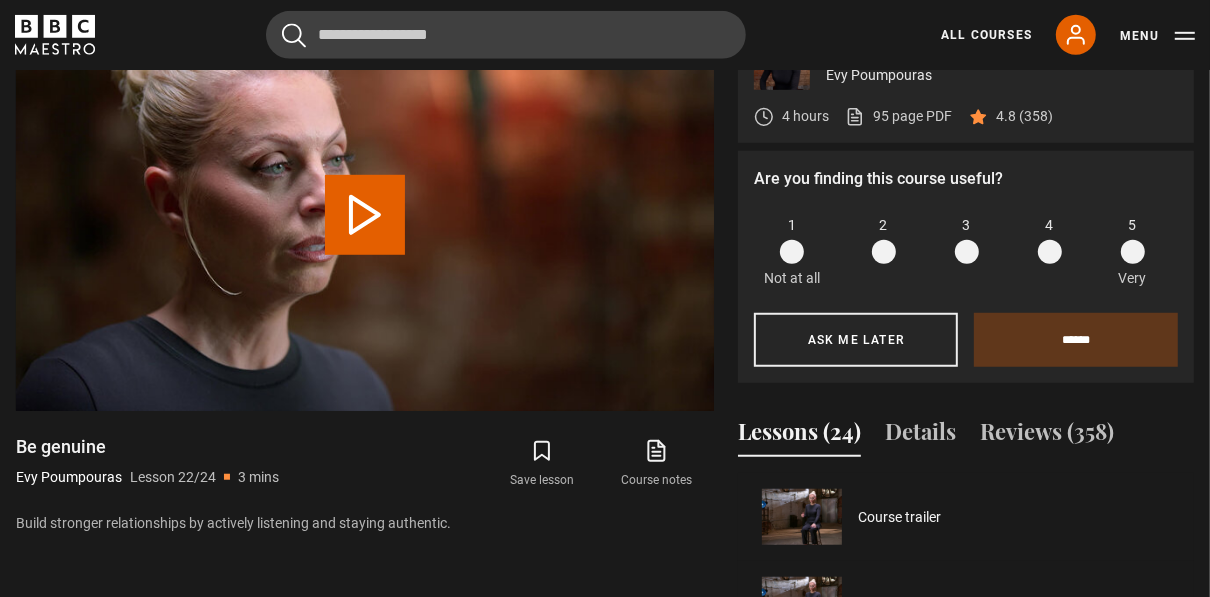 scroll, scrollTop: 1847, scrollLeft: 0, axis: vertical 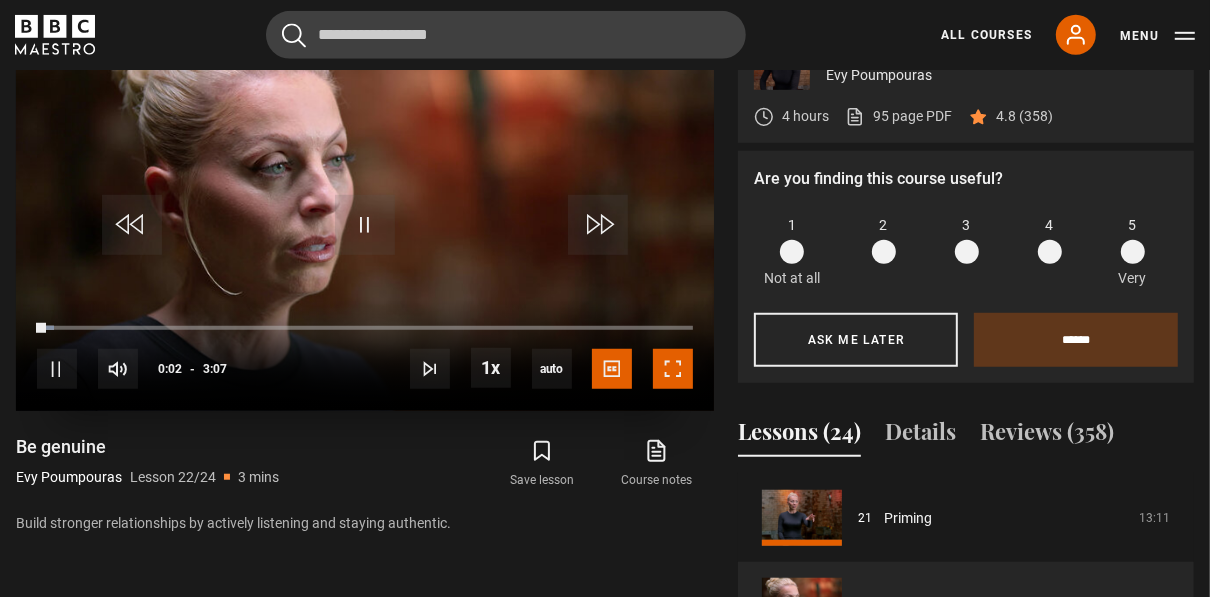 click at bounding box center (673, 369) 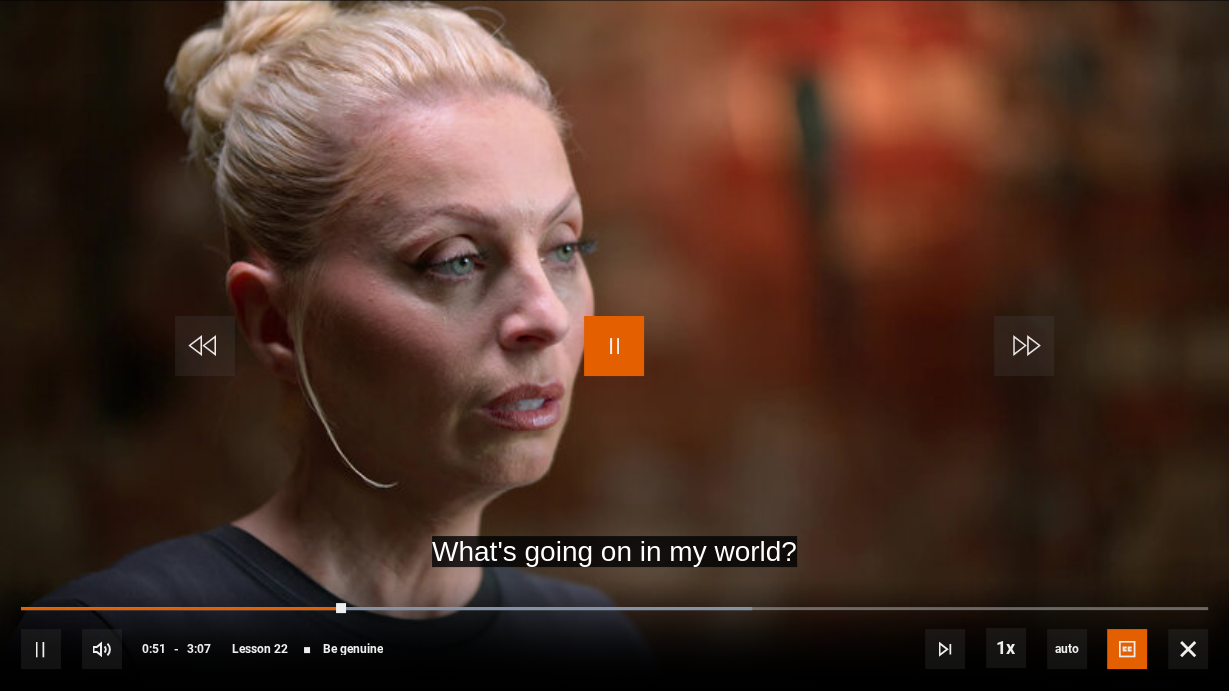 click at bounding box center [614, 346] 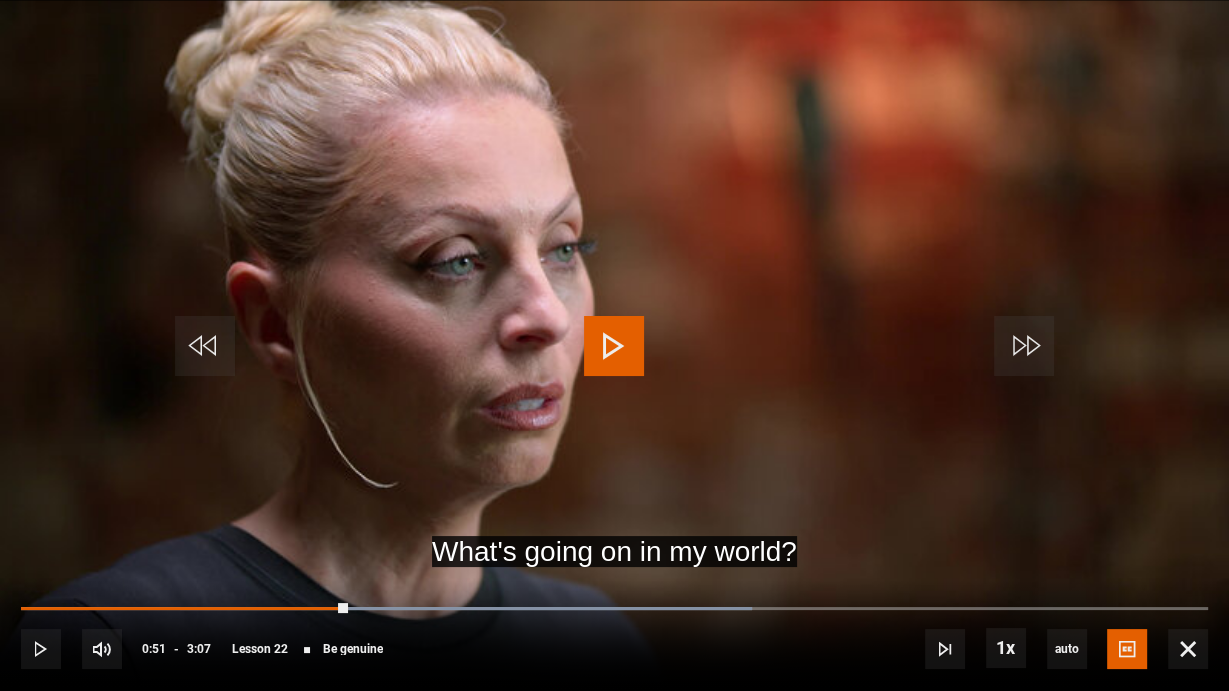 click at bounding box center [614, 346] 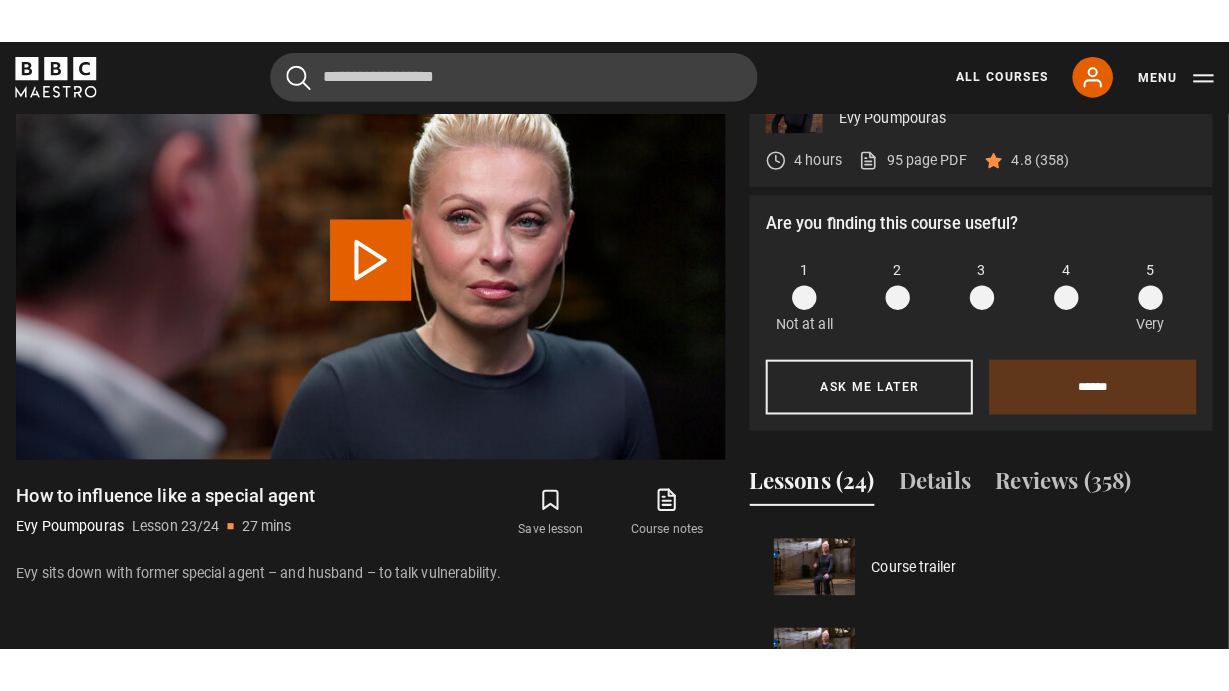 scroll, scrollTop: 1928, scrollLeft: 0, axis: vertical 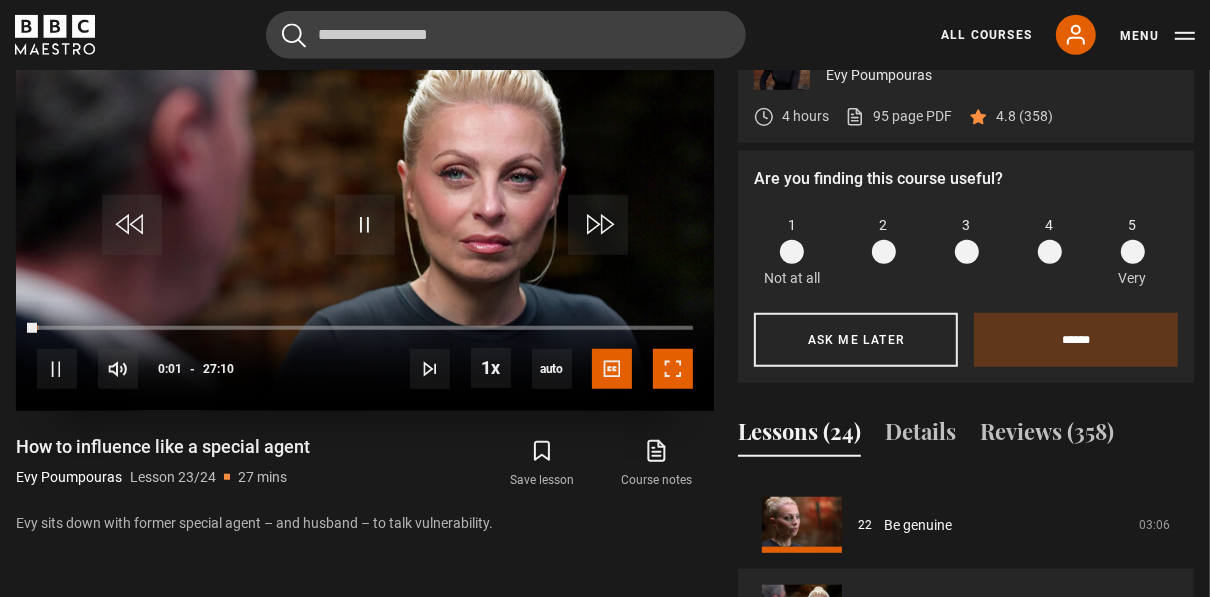 click at bounding box center [673, 369] 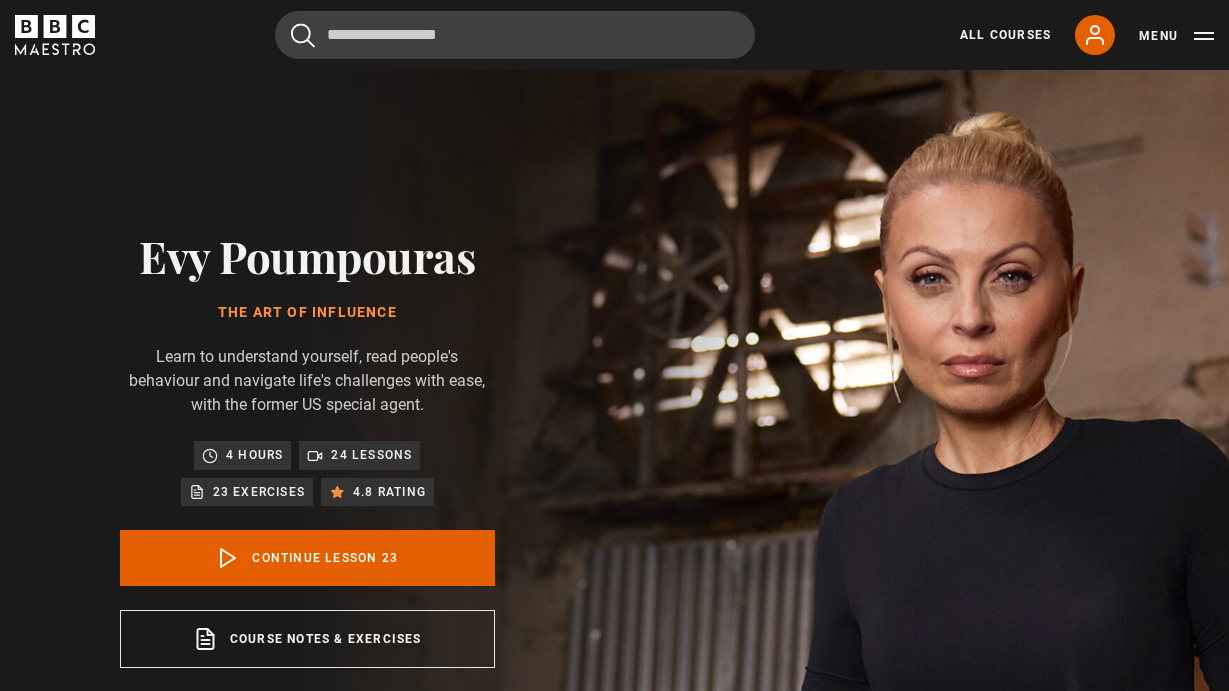scroll, scrollTop: 890, scrollLeft: 0, axis: vertical 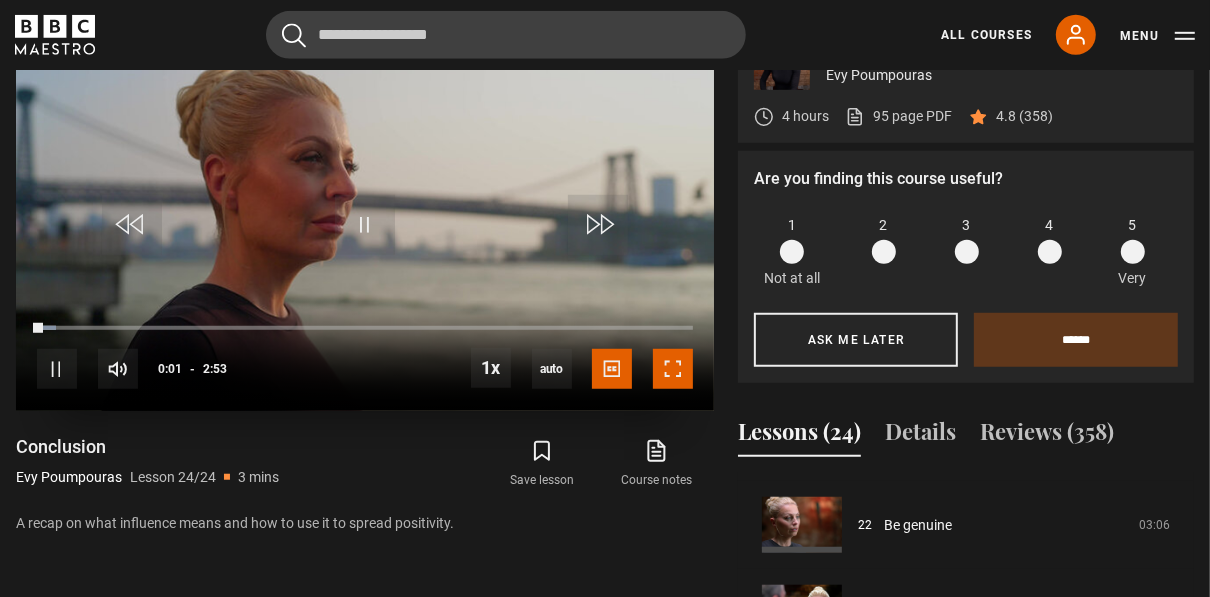 click at bounding box center [673, 369] 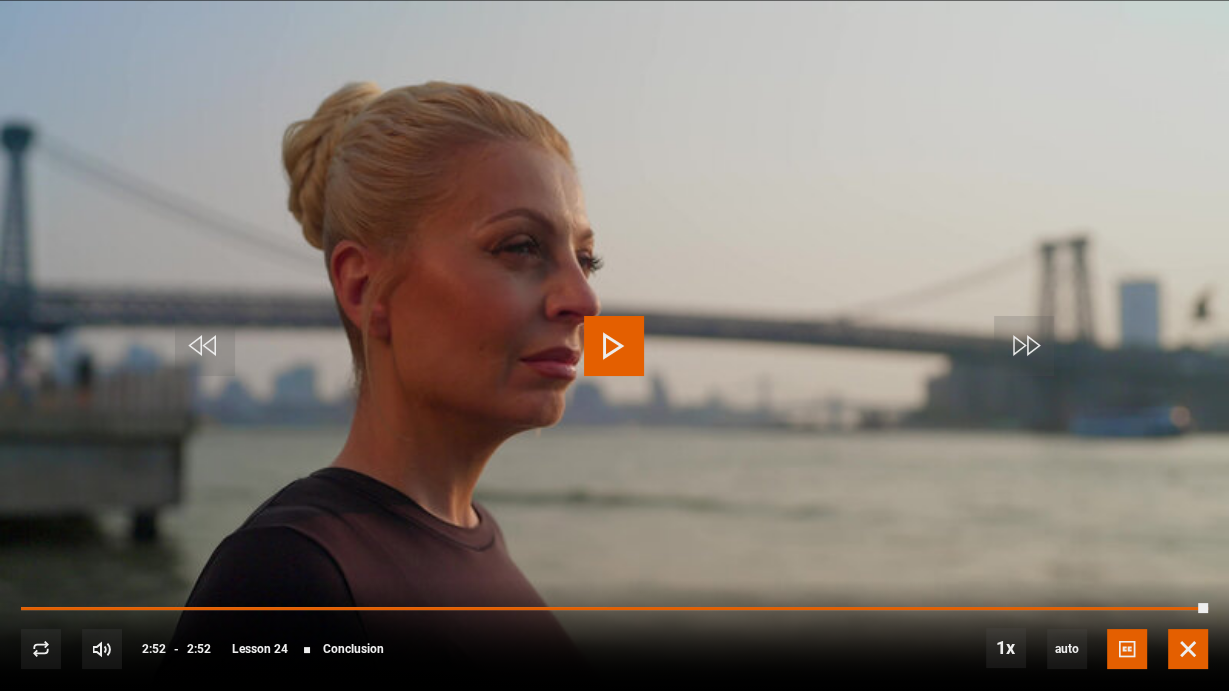 click at bounding box center [1188, 649] 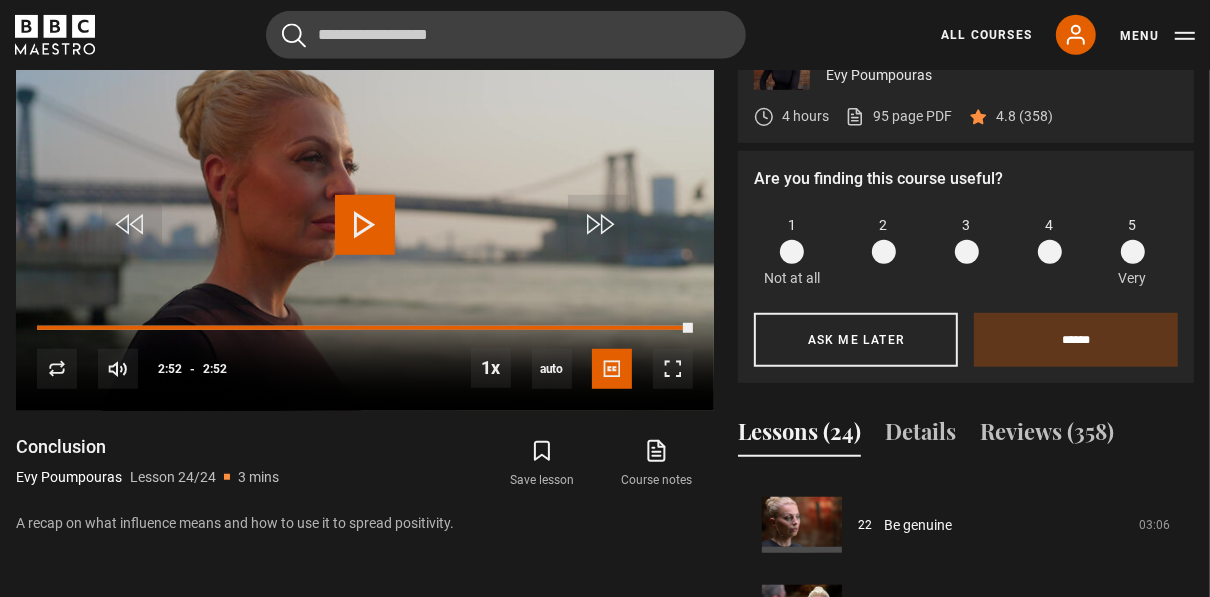 click at bounding box center (1133, 252) 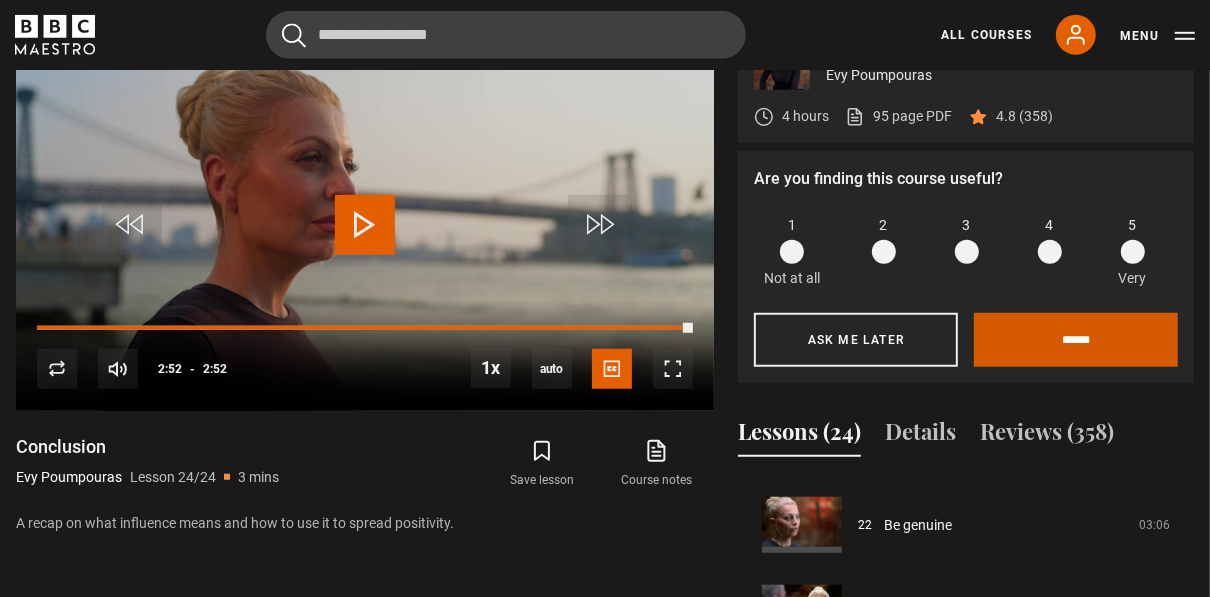 click on "******" at bounding box center (1076, 340) 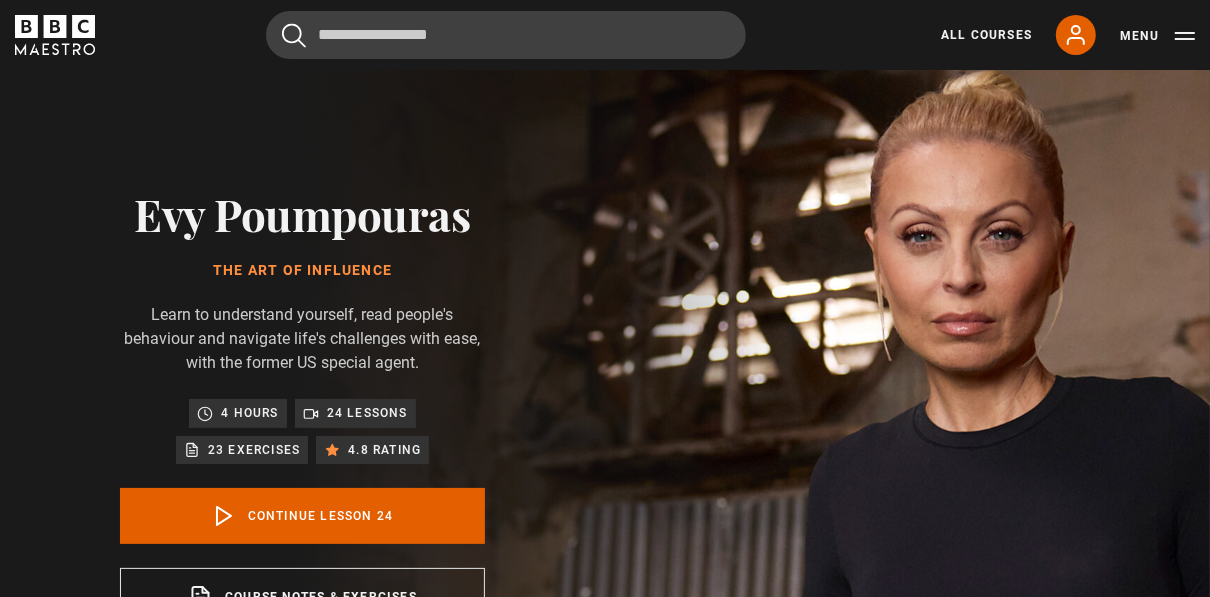 scroll, scrollTop: 0, scrollLeft: 0, axis: both 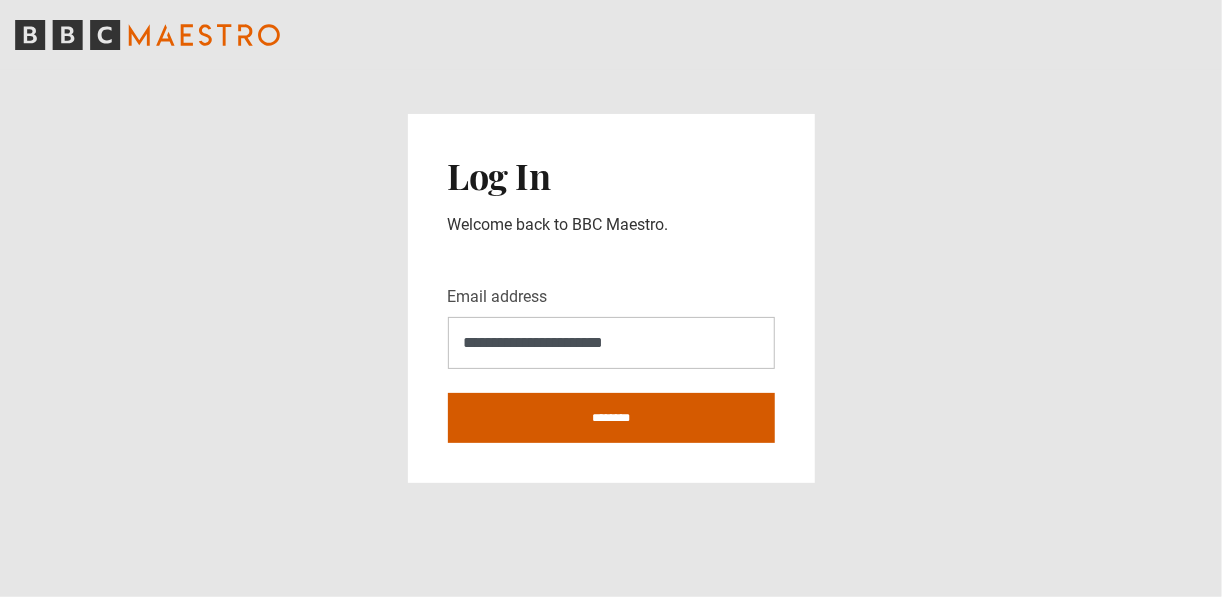 click on "********" at bounding box center [611, 418] 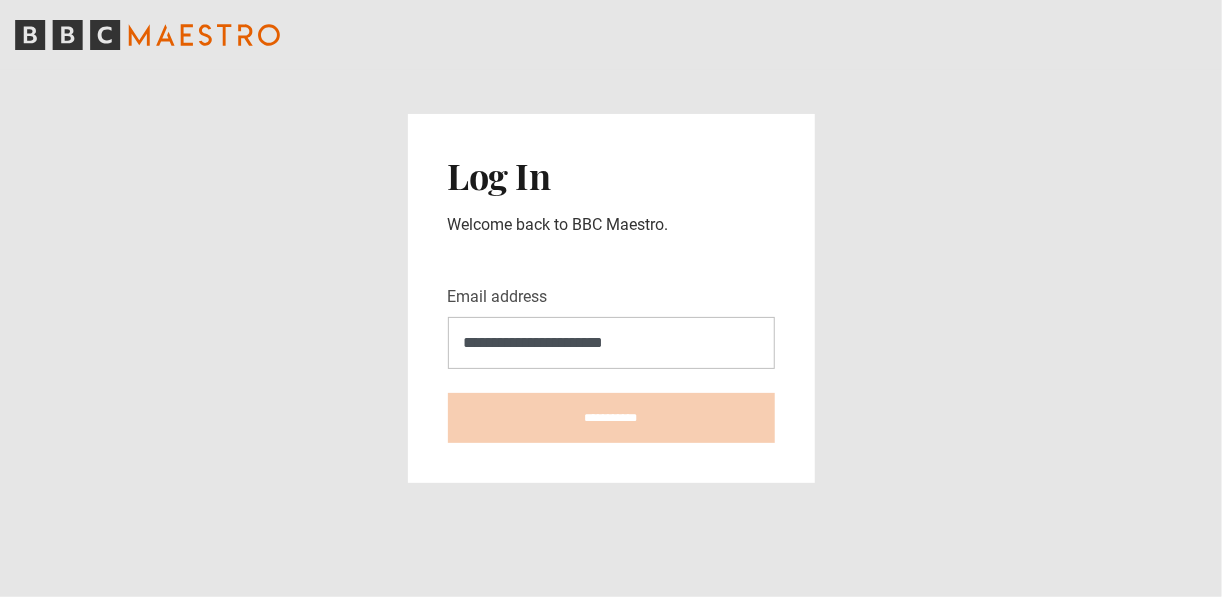 type on "**********" 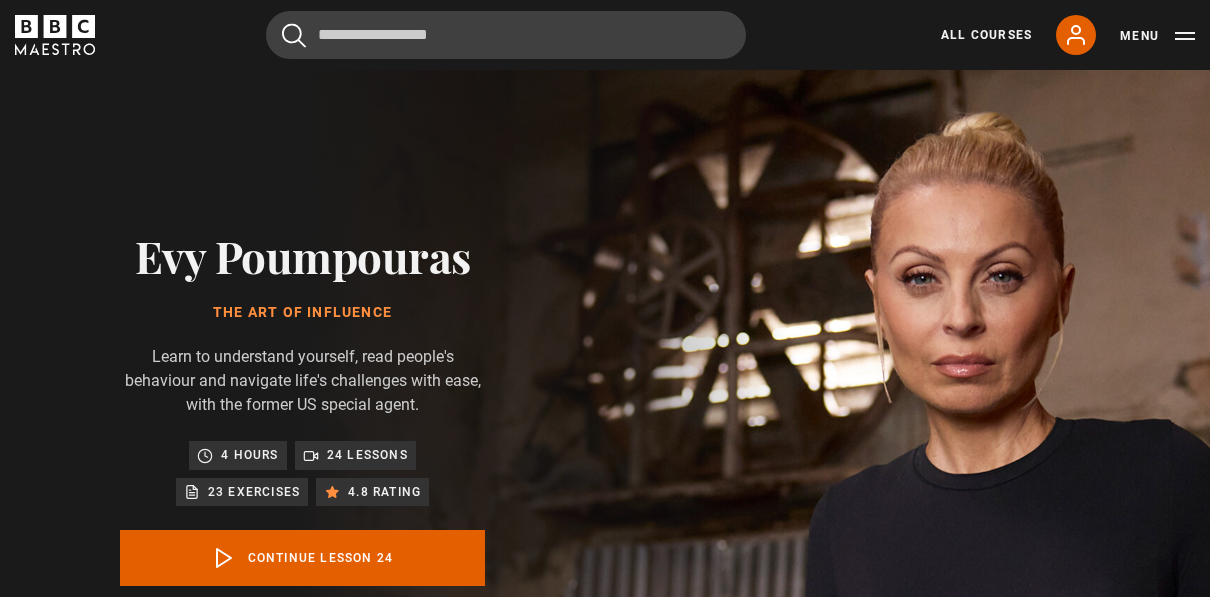 scroll, scrollTop: 0, scrollLeft: 0, axis: both 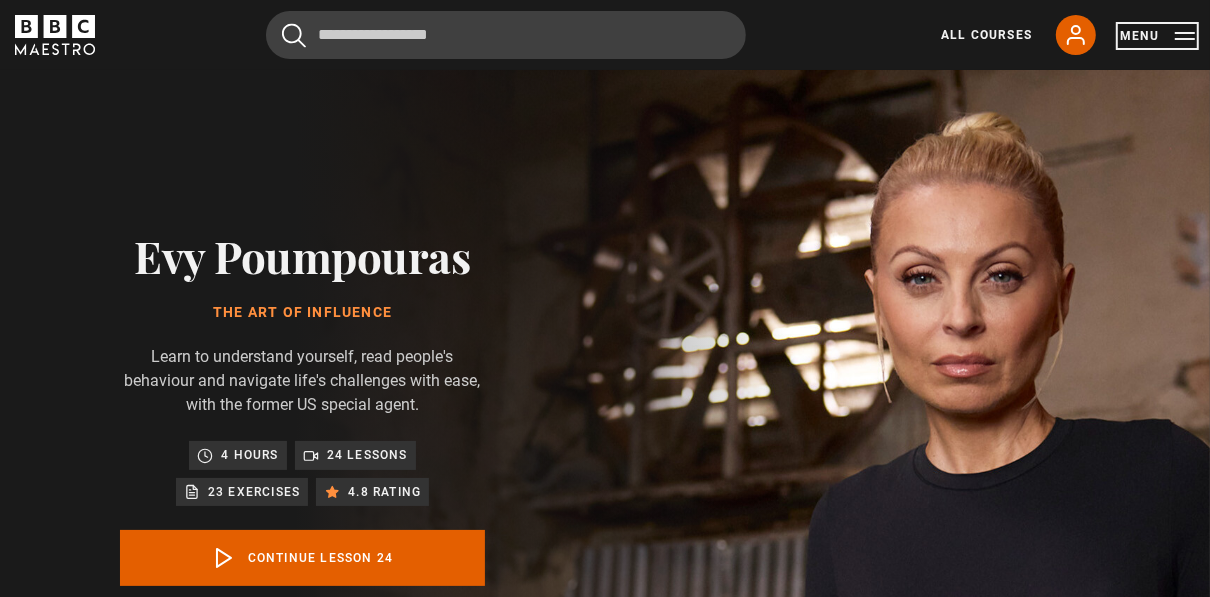click on "Menu" at bounding box center (1157, 36) 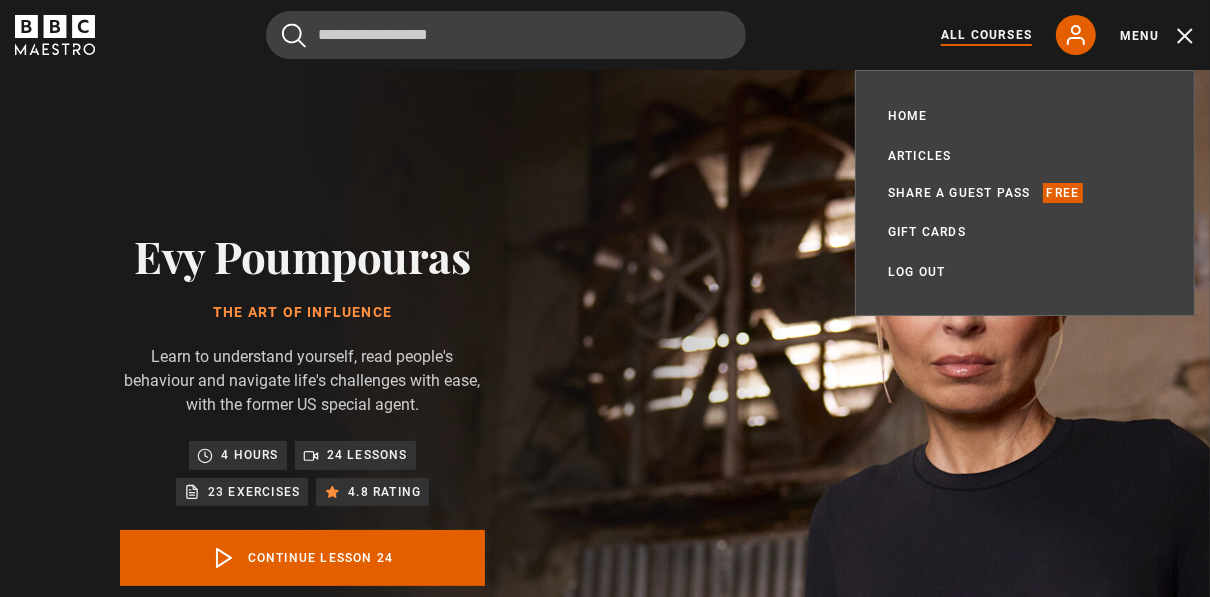 click on "All Courses" at bounding box center (986, 35) 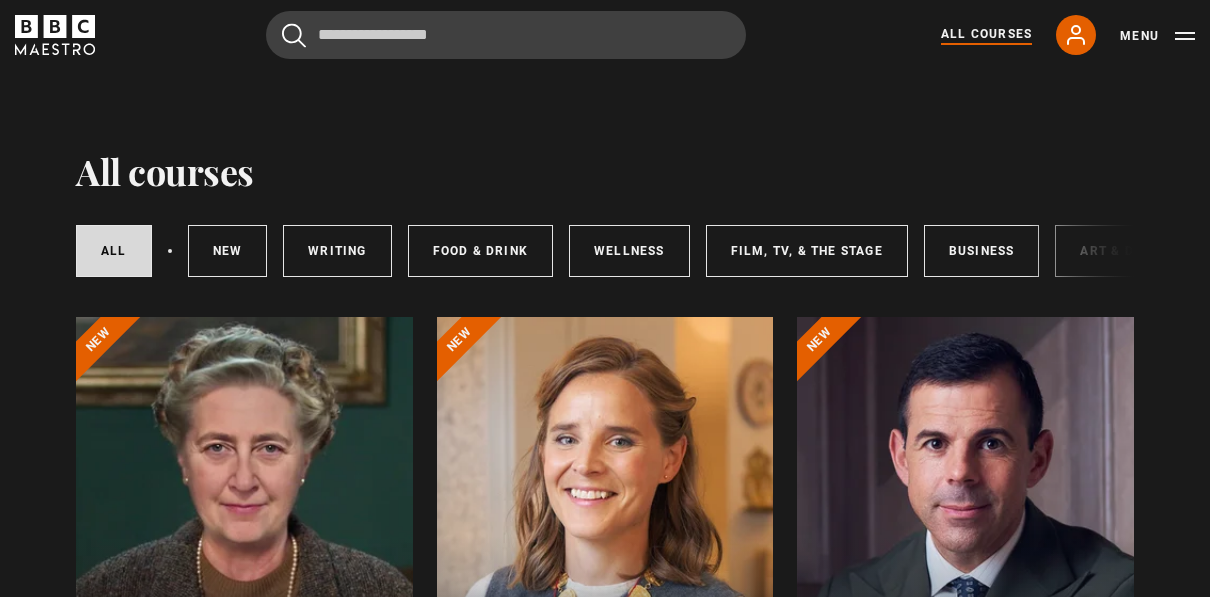 scroll, scrollTop: 0, scrollLeft: 0, axis: both 